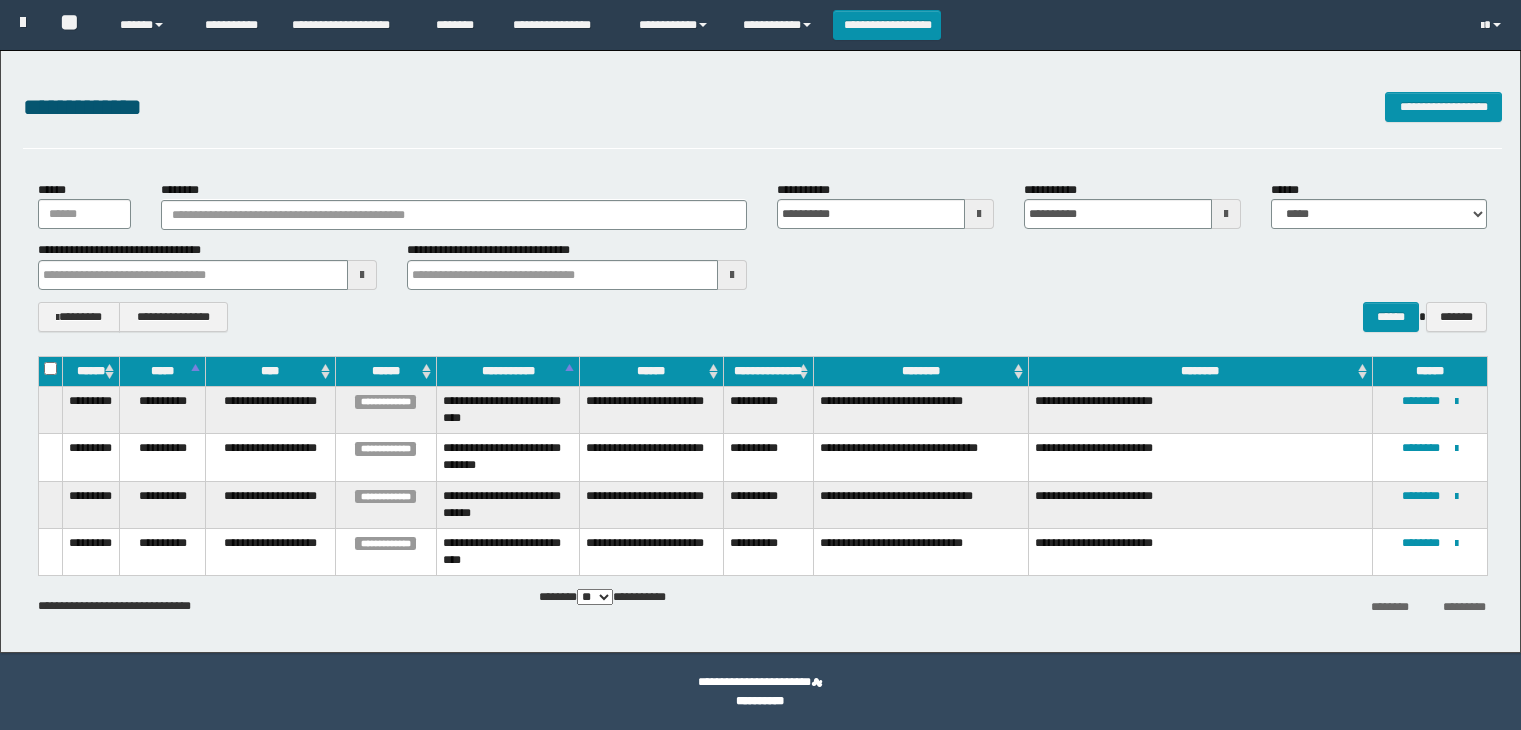 scroll, scrollTop: 0, scrollLeft: 0, axis: both 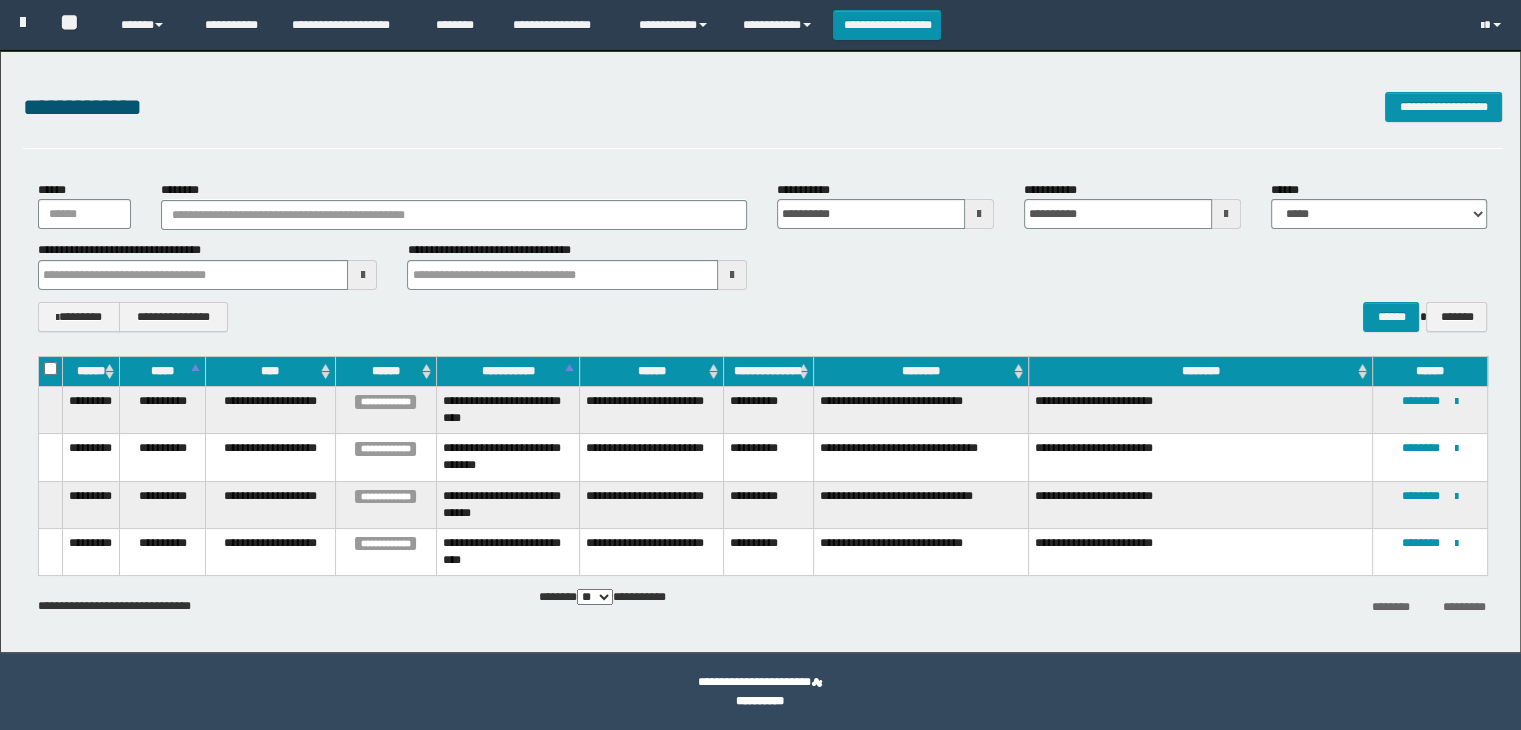 click on "**********" at bounding box center (208, 317) 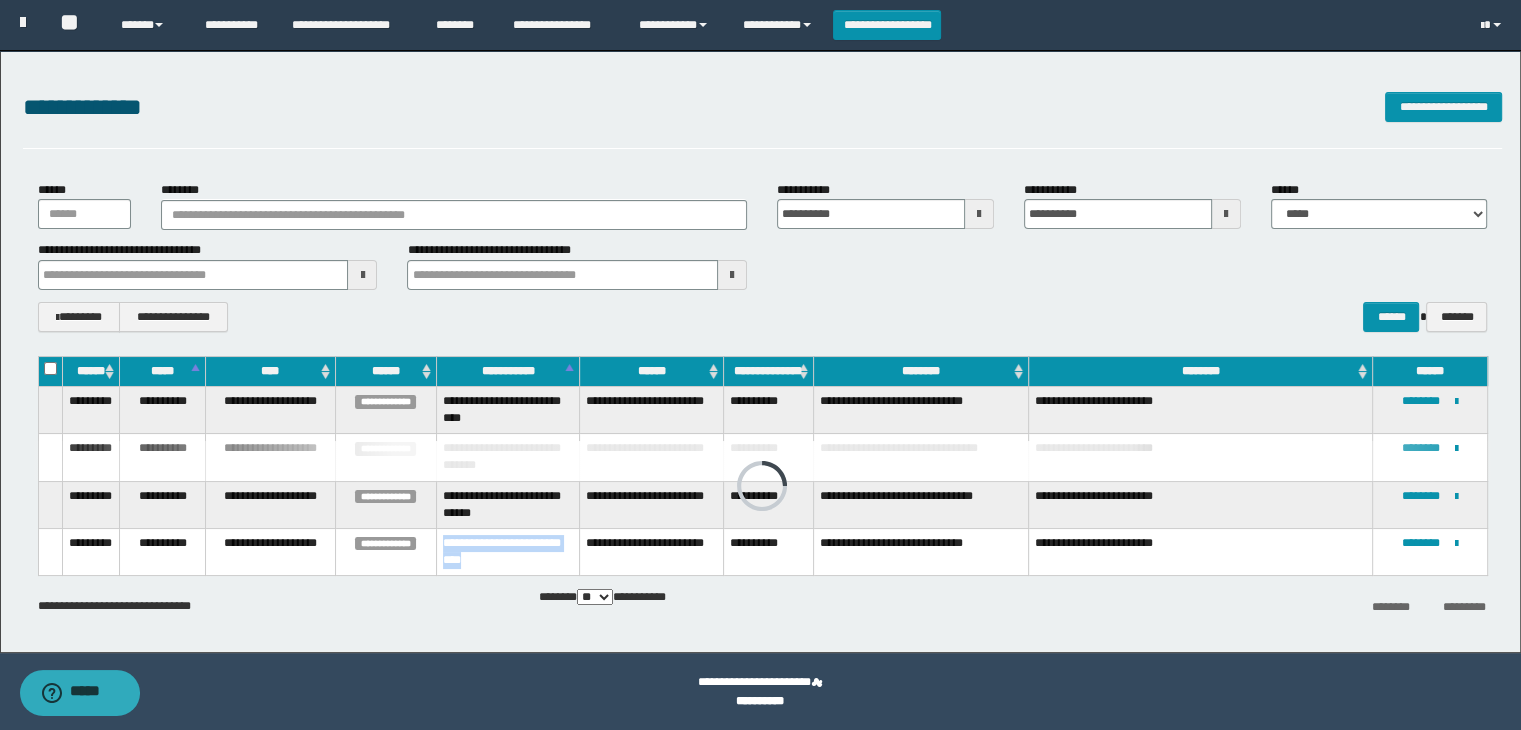 drag, startPoint x: 441, startPoint y: 541, endPoint x: 481, endPoint y: 559, distance: 43.863426 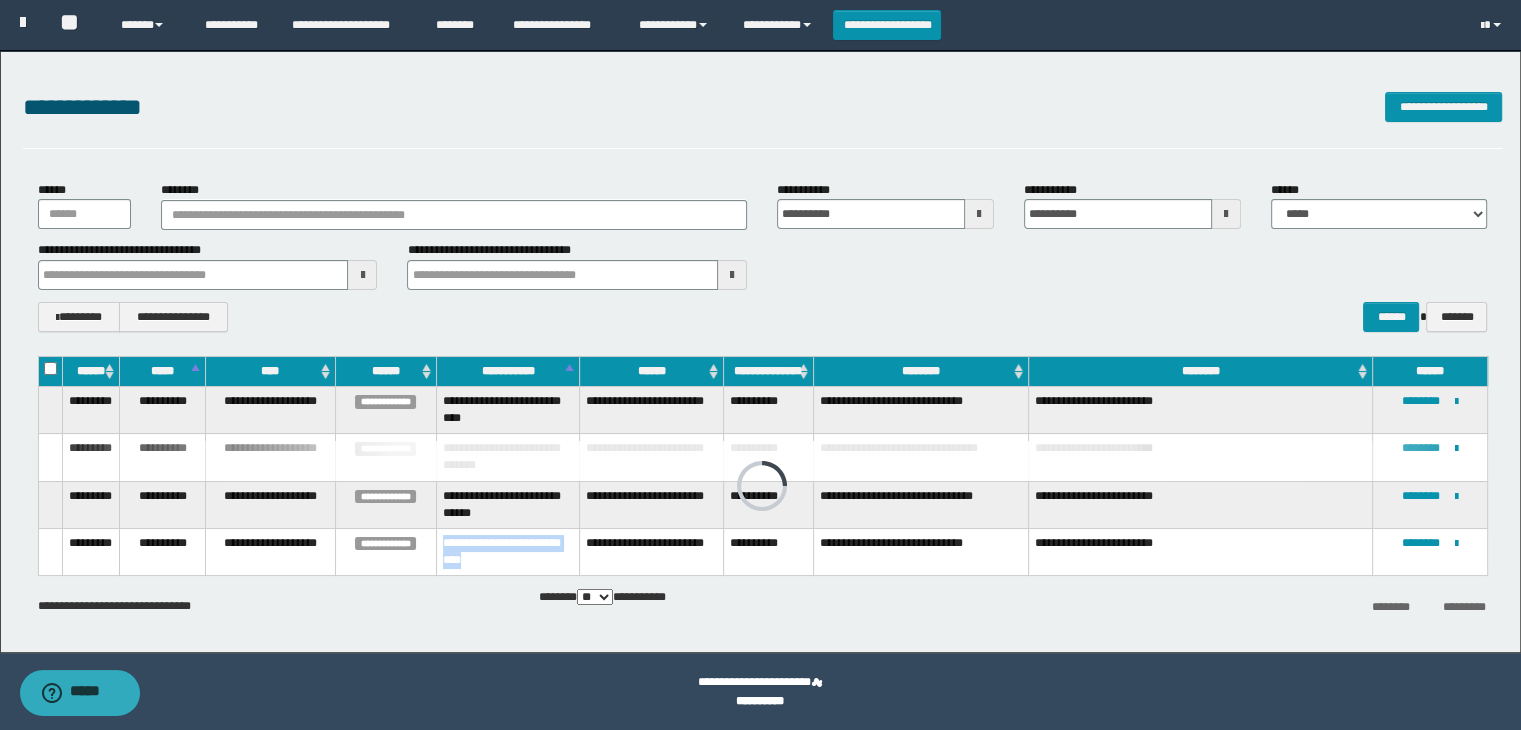 click on "**********" at bounding box center [507, 551] 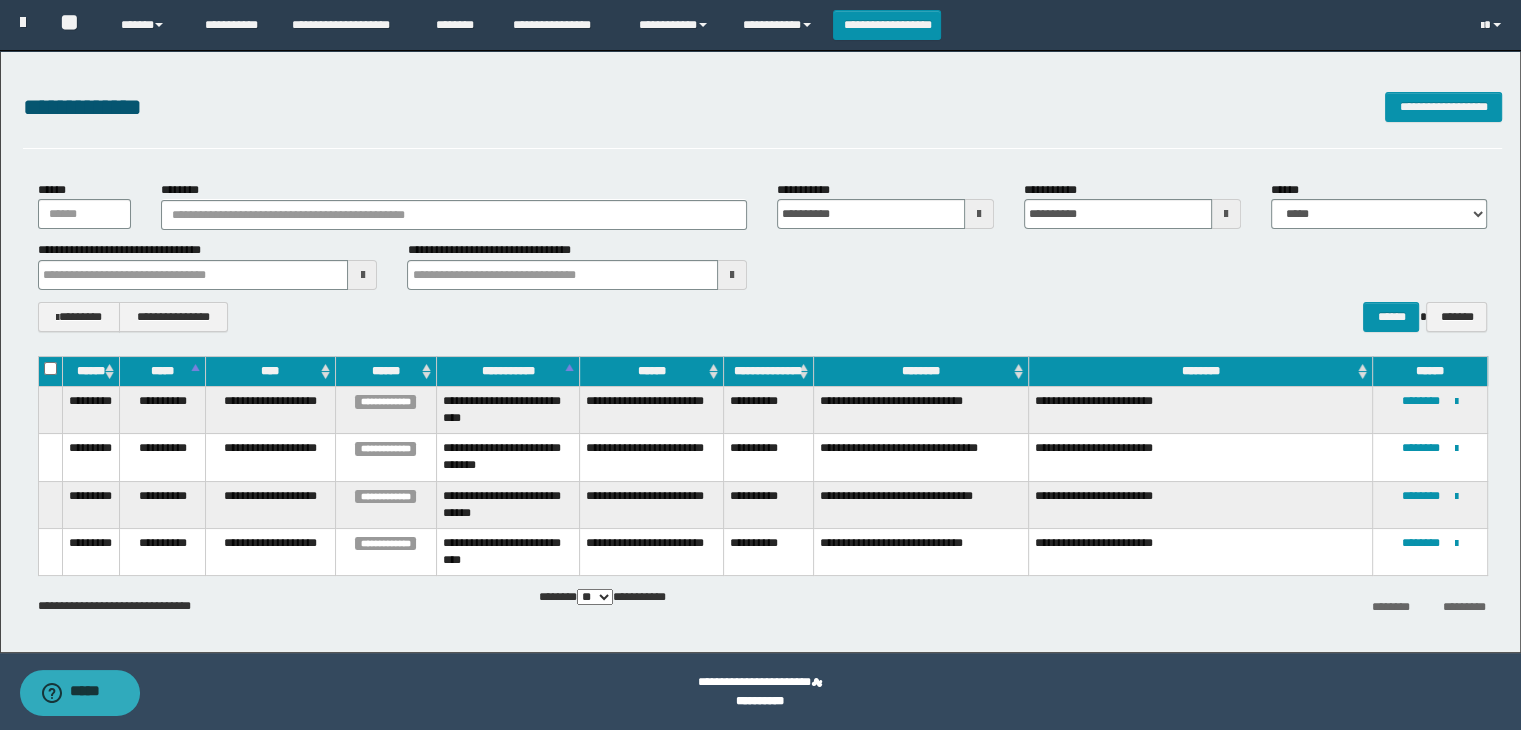 click on "**********" at bounding box center (507, 551) 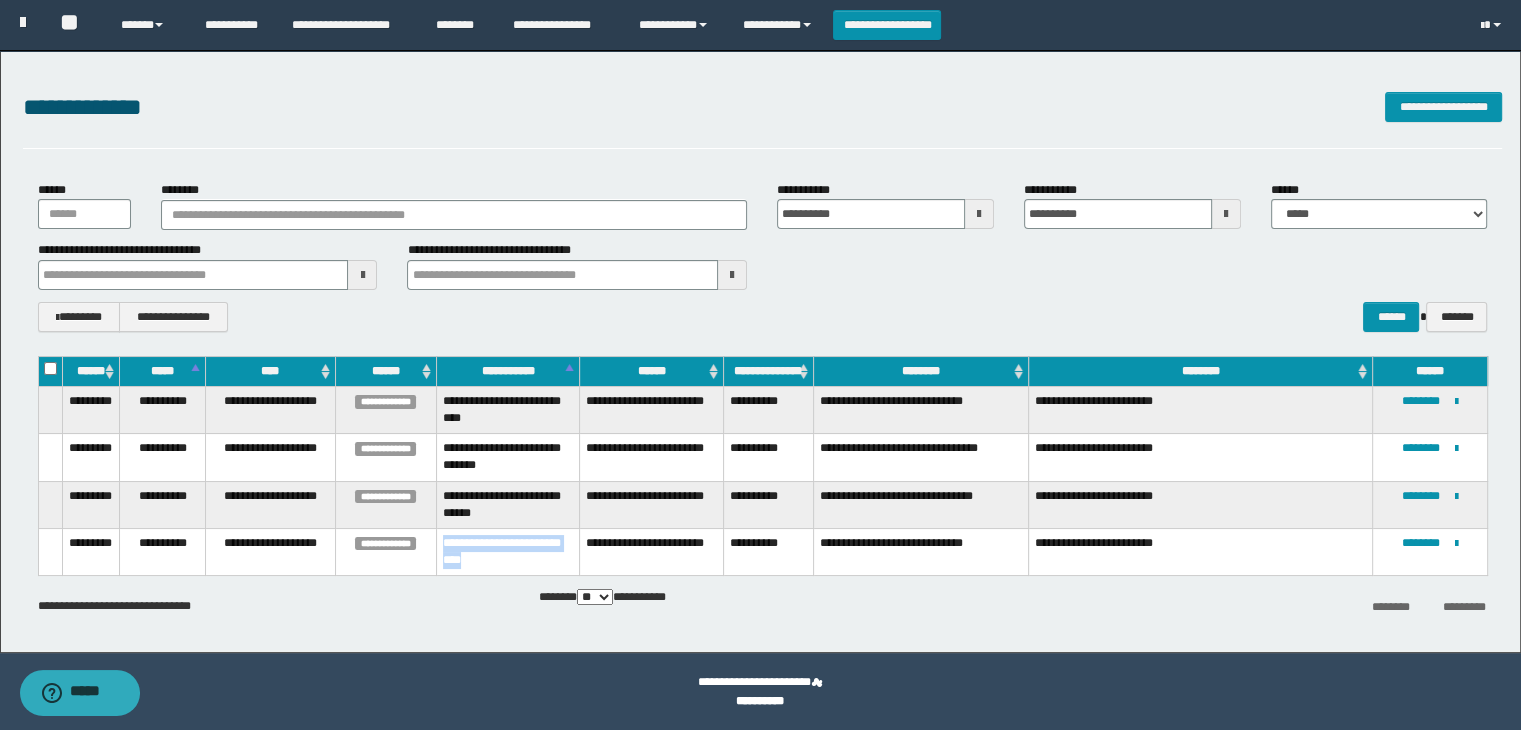 drag, startPoint x: 484, startPoint y: 562, endPoint x: 442, endPoint y: 540, distance: 47.41308 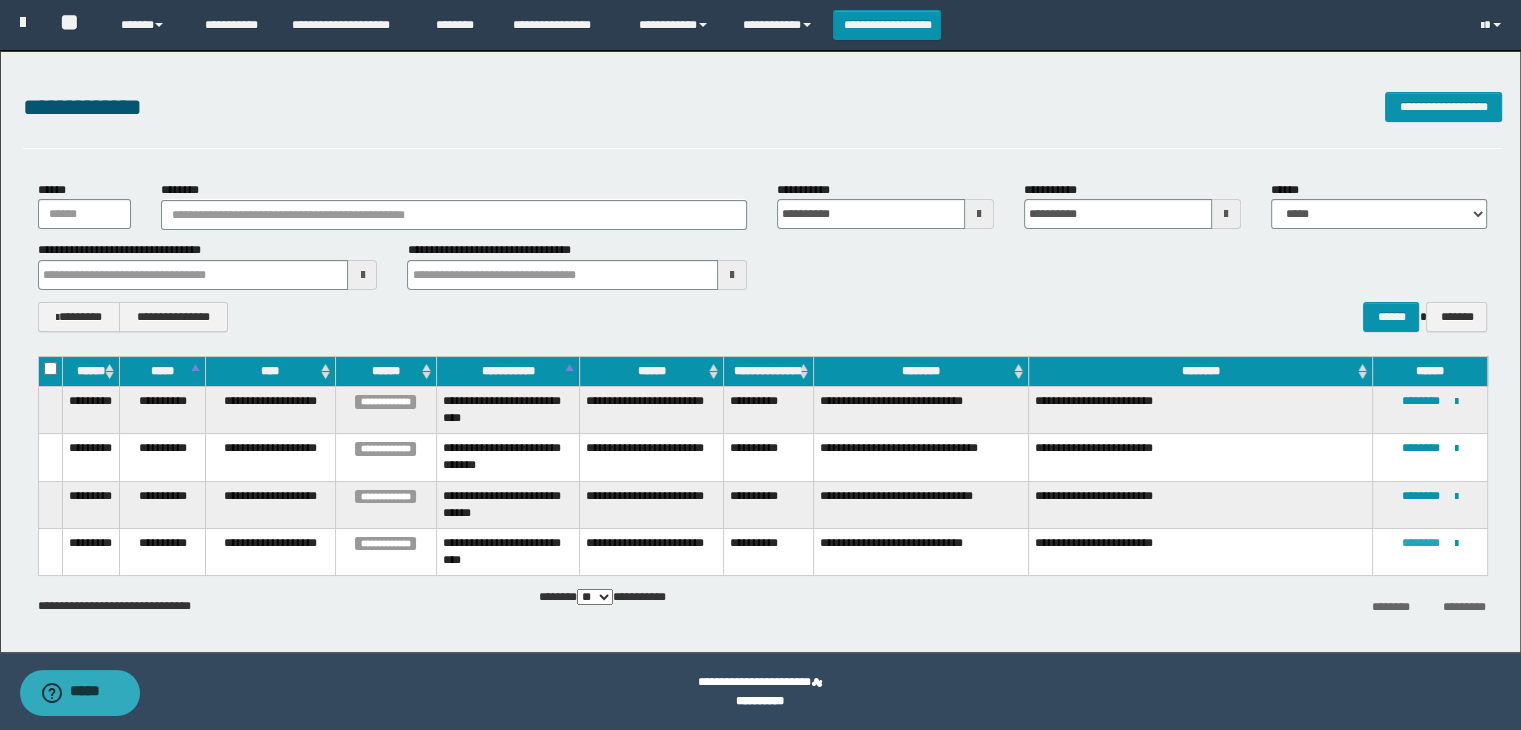 click on "********" at bounding box center [1421, 543] 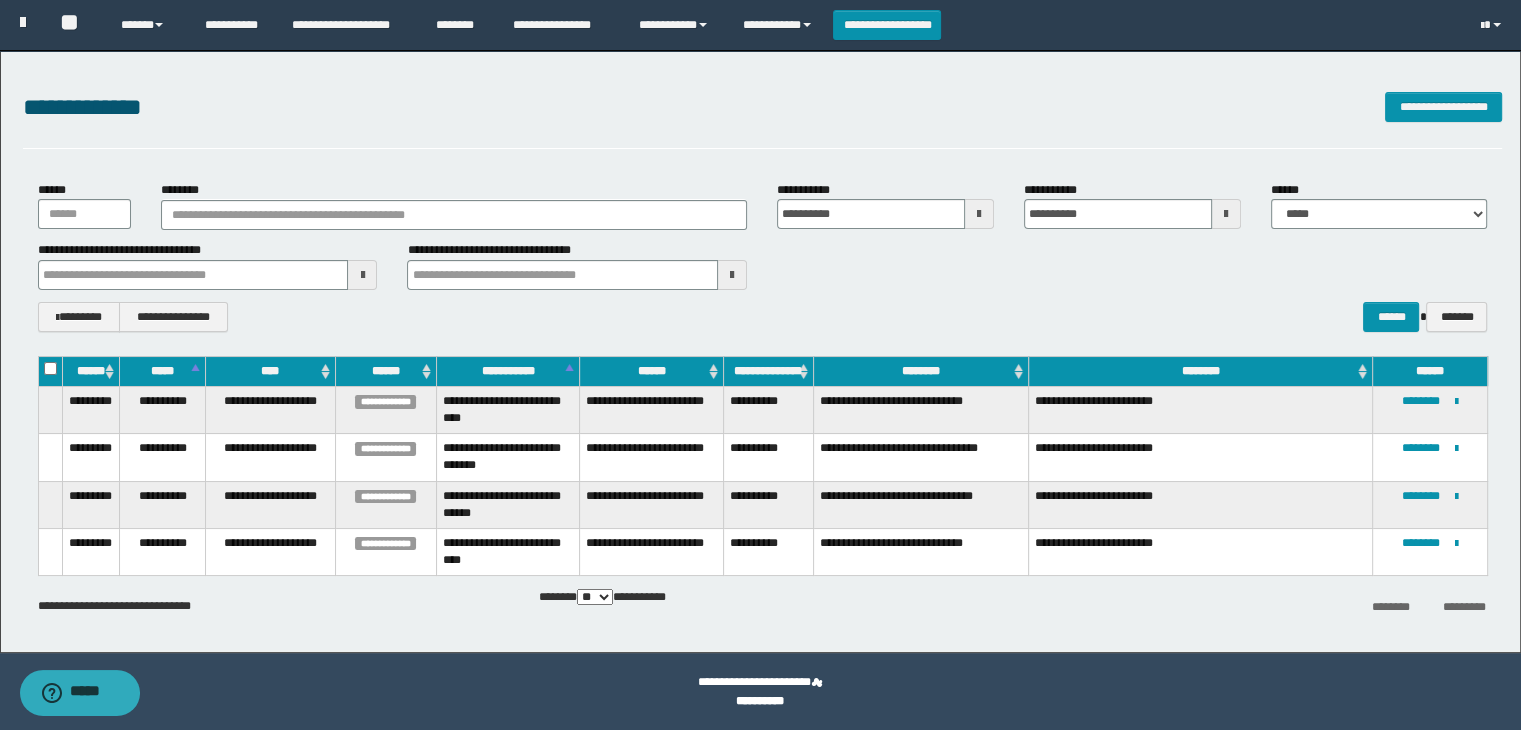 scroll, scrollTop: 0, scrollLeft: 0, axis: both 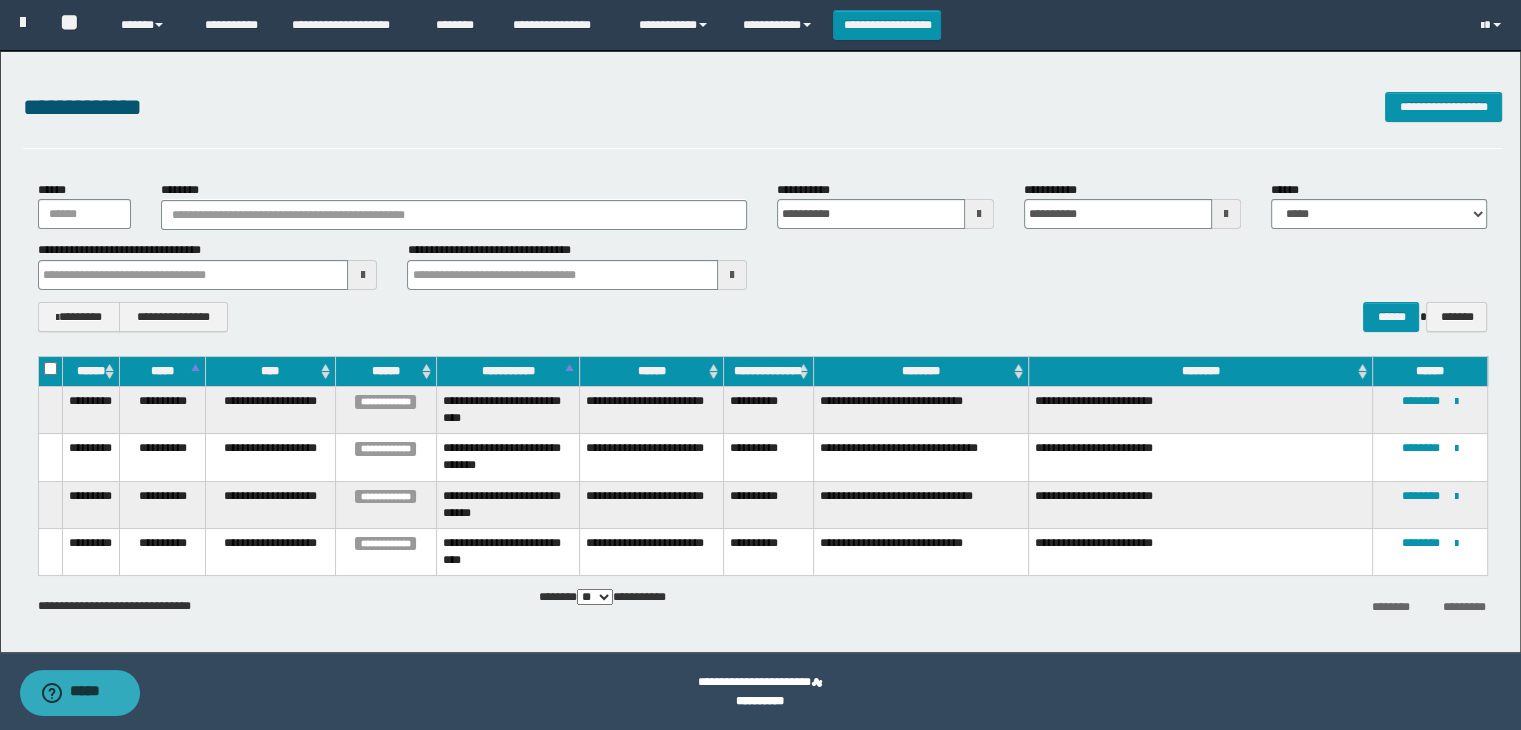 click on "**********" at bounding box center [763, 119] 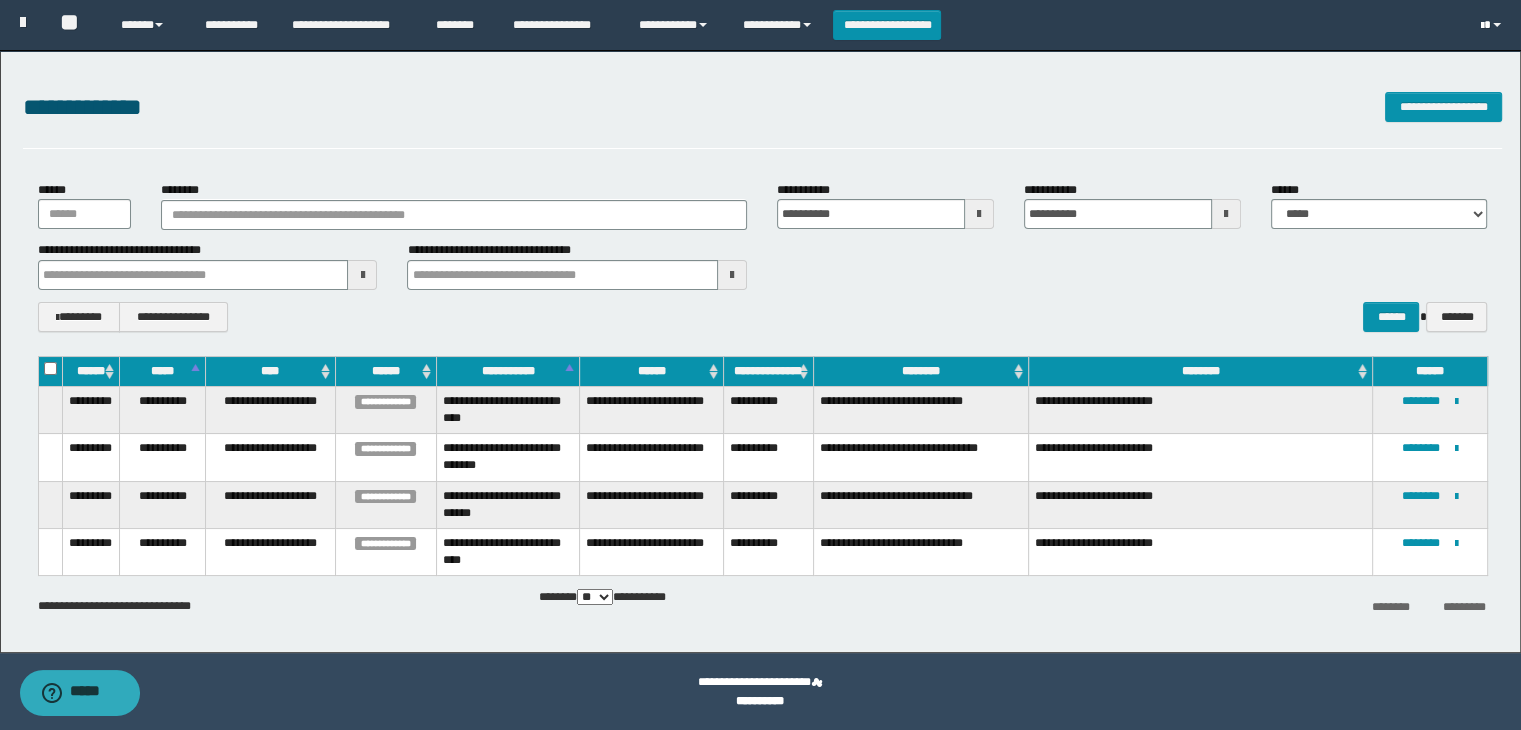 click at bounding box center (1493, 25) 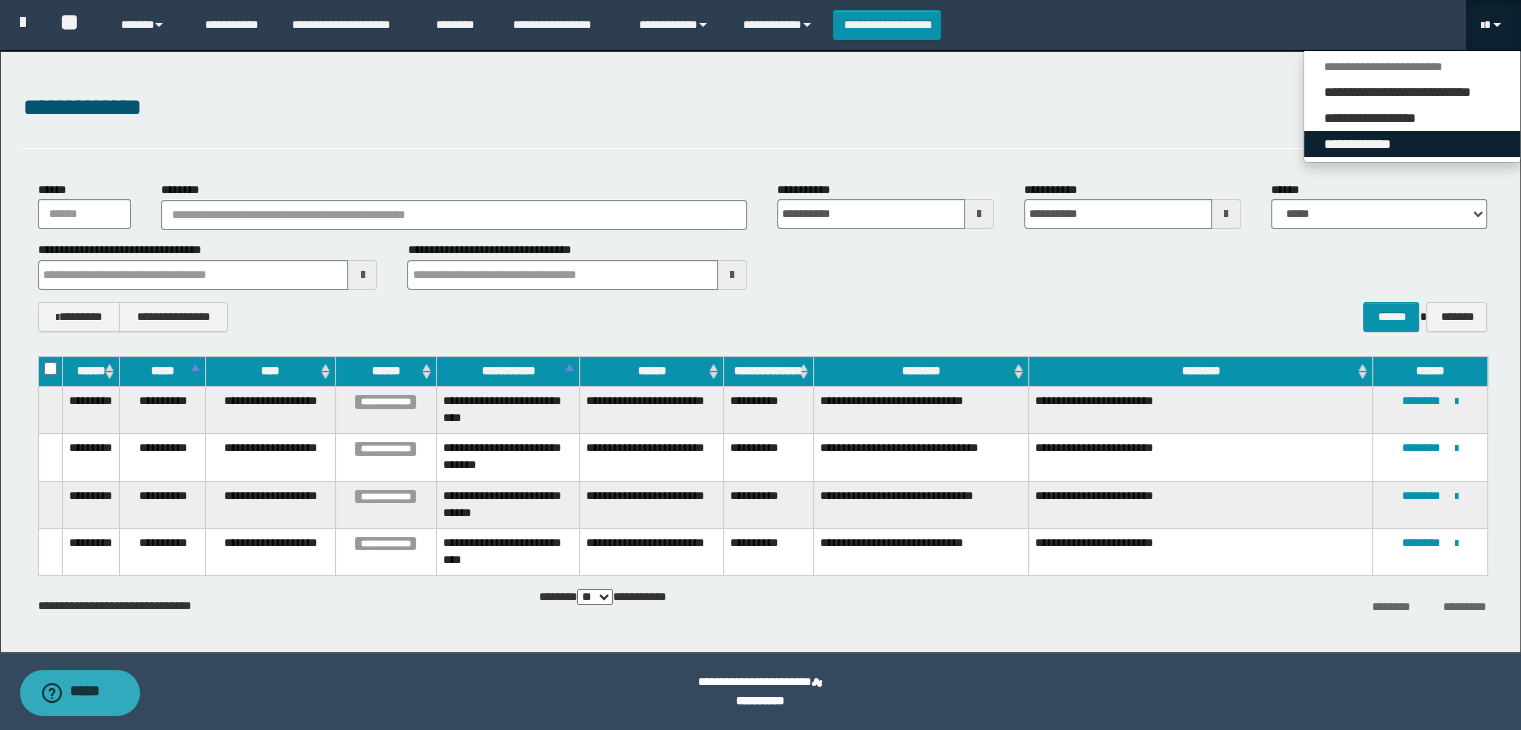 click on "**********" at bounding box center [1412, 144] 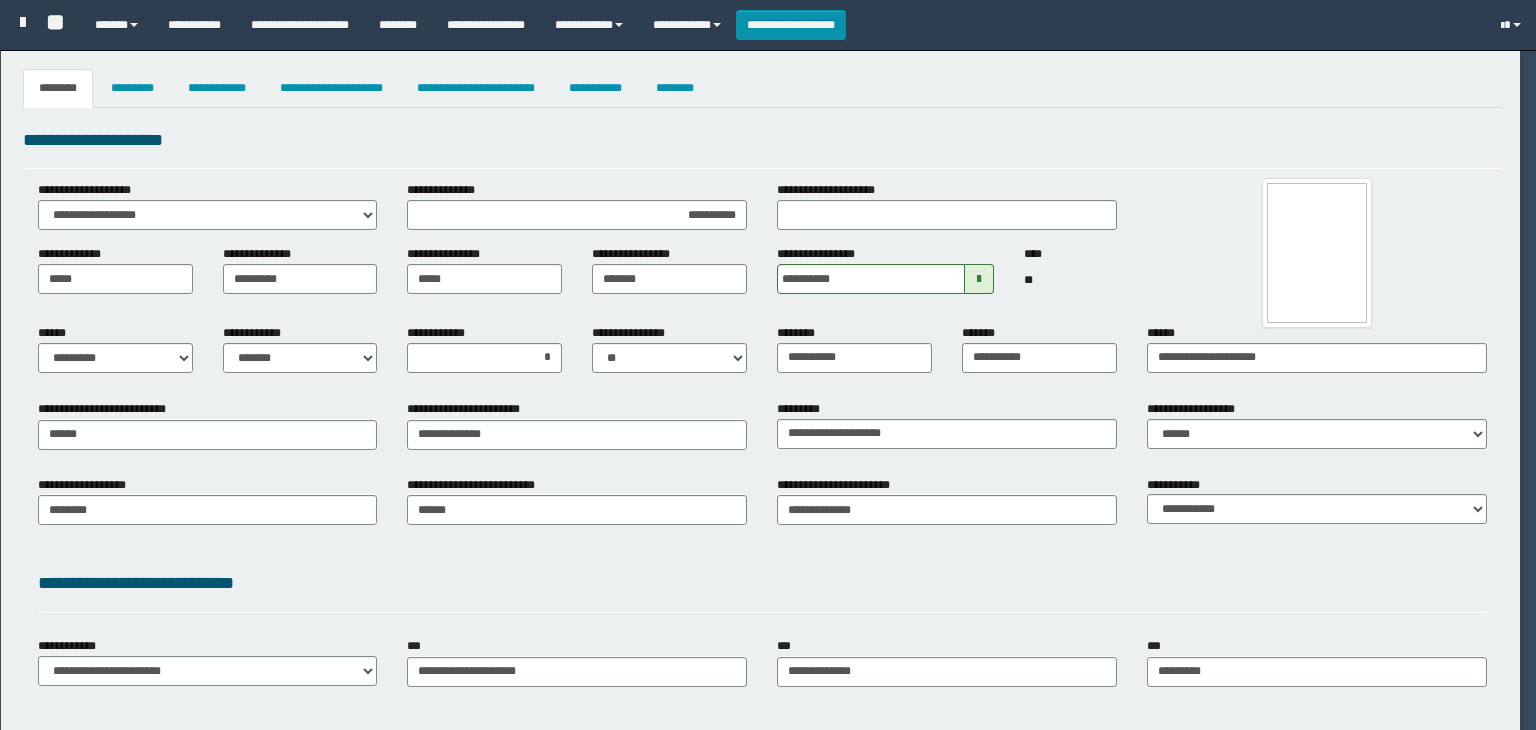 select on "*" 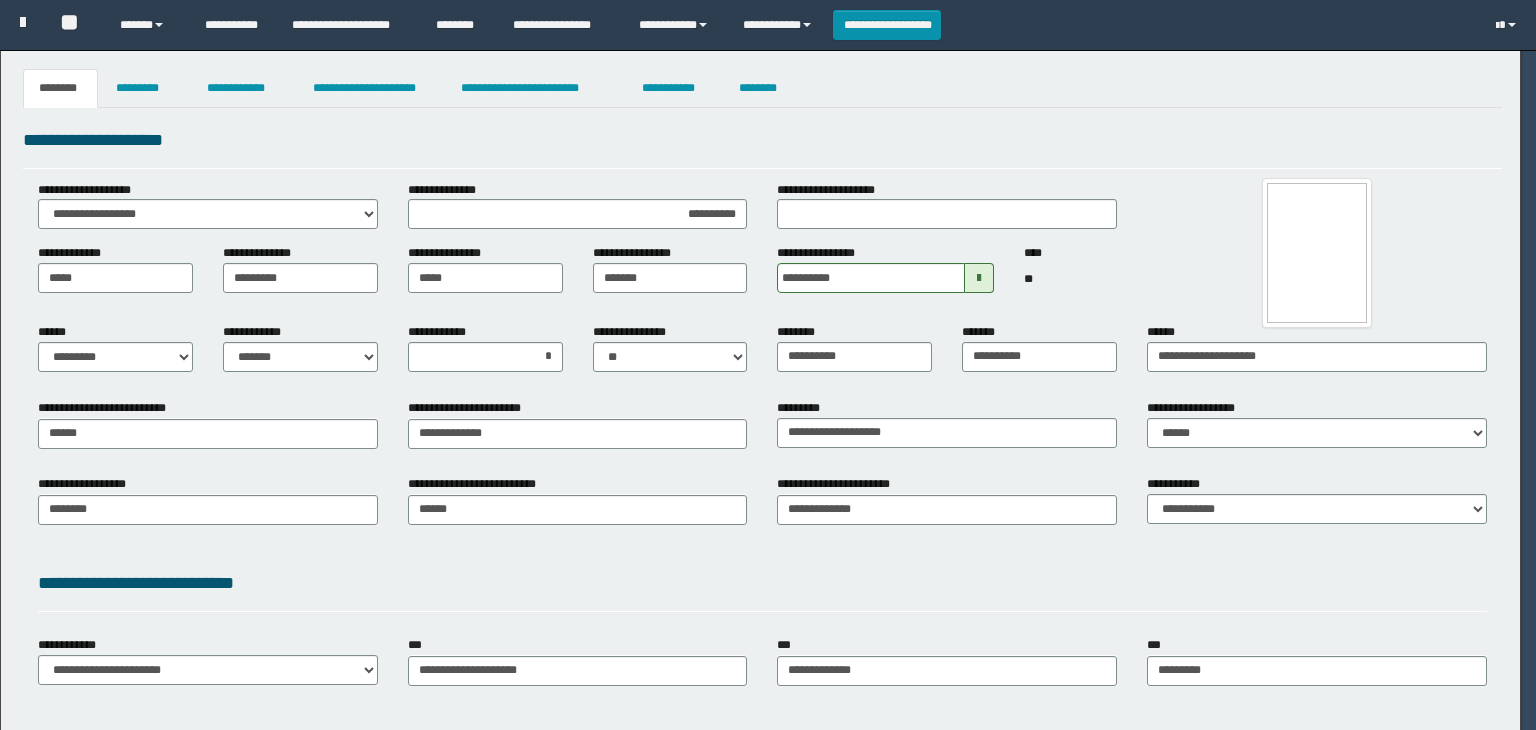 scroll, scrollTop: 0, scrollLeft: 0, axis: both 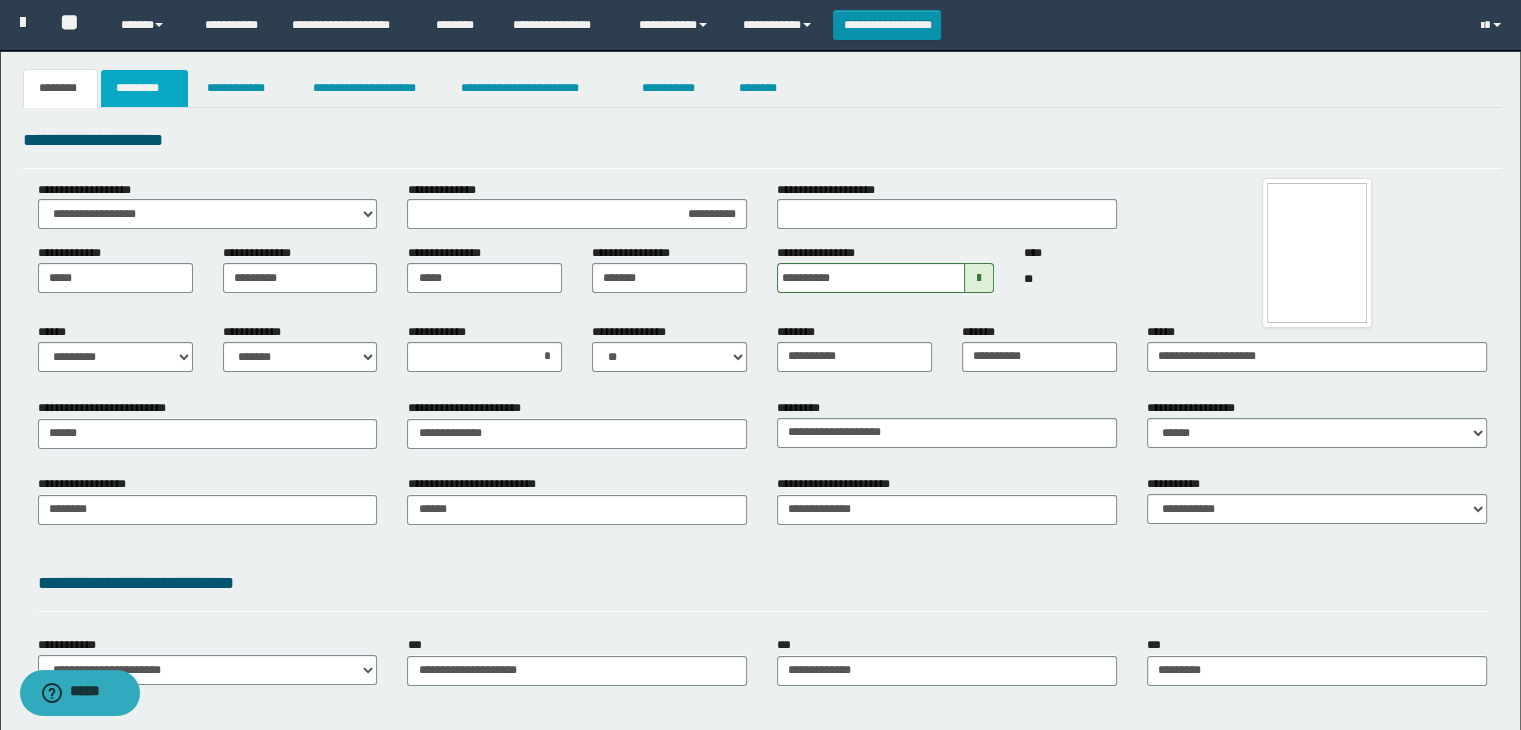 click on "*********" at bounding box center [144, 88] 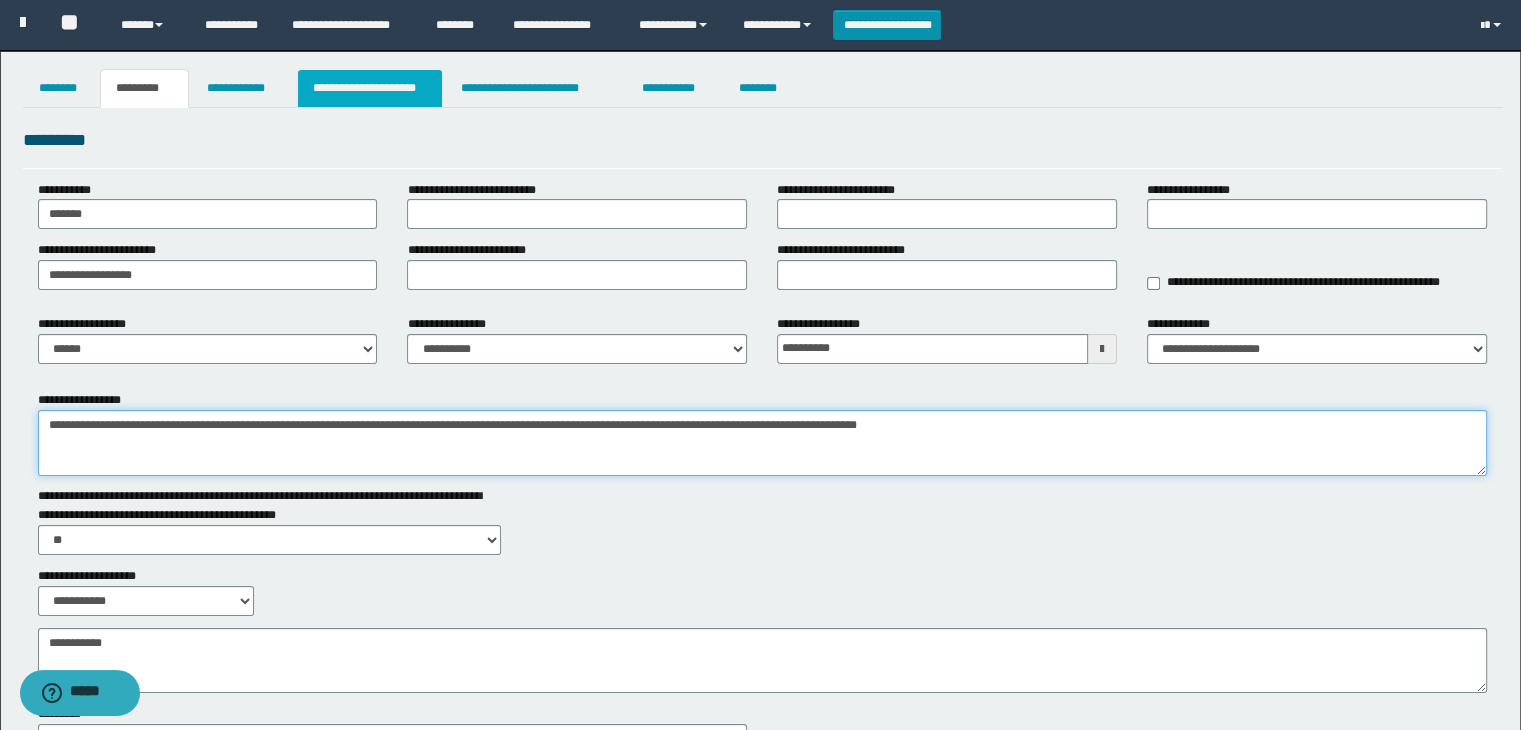 type on "**********" 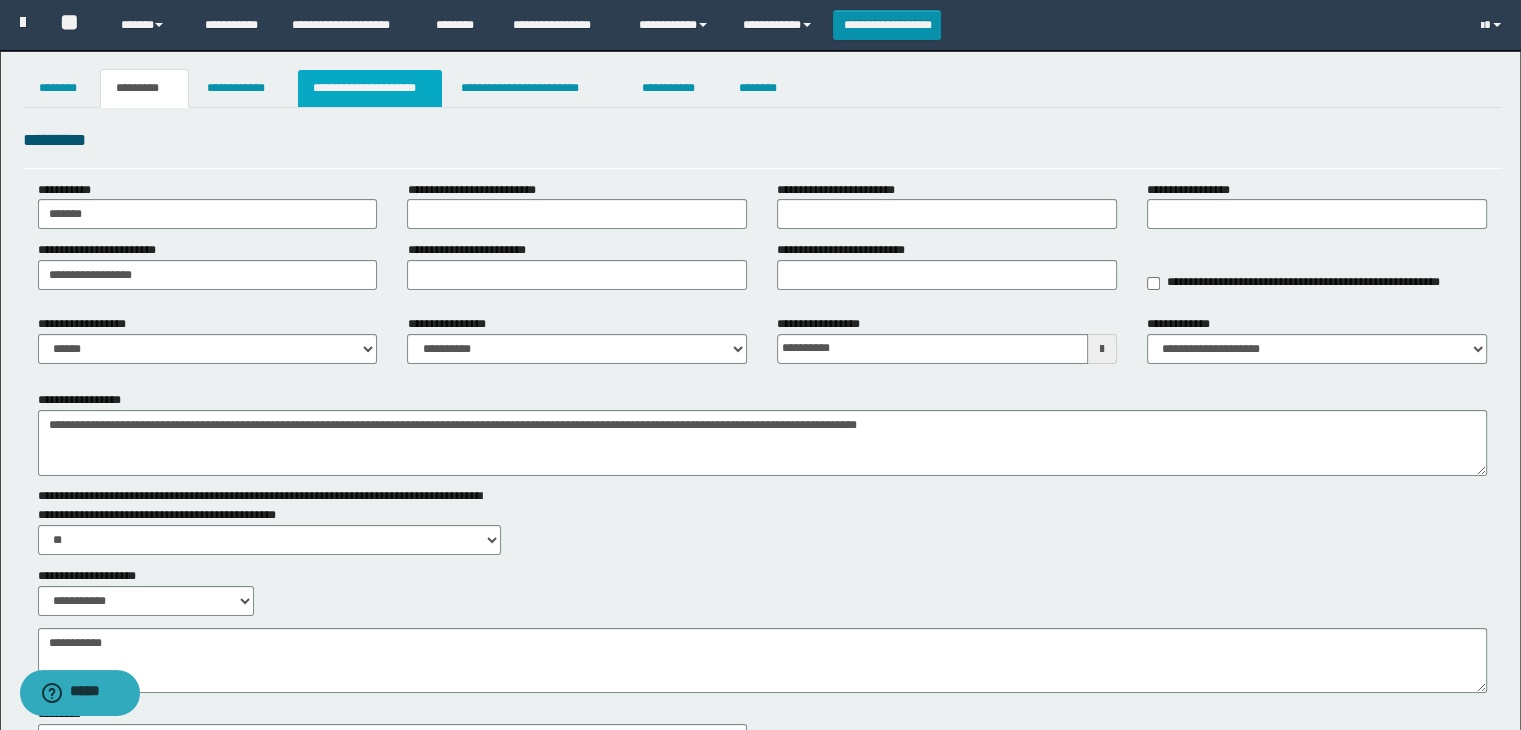 click on "**********" at bounding box center (370, 88) 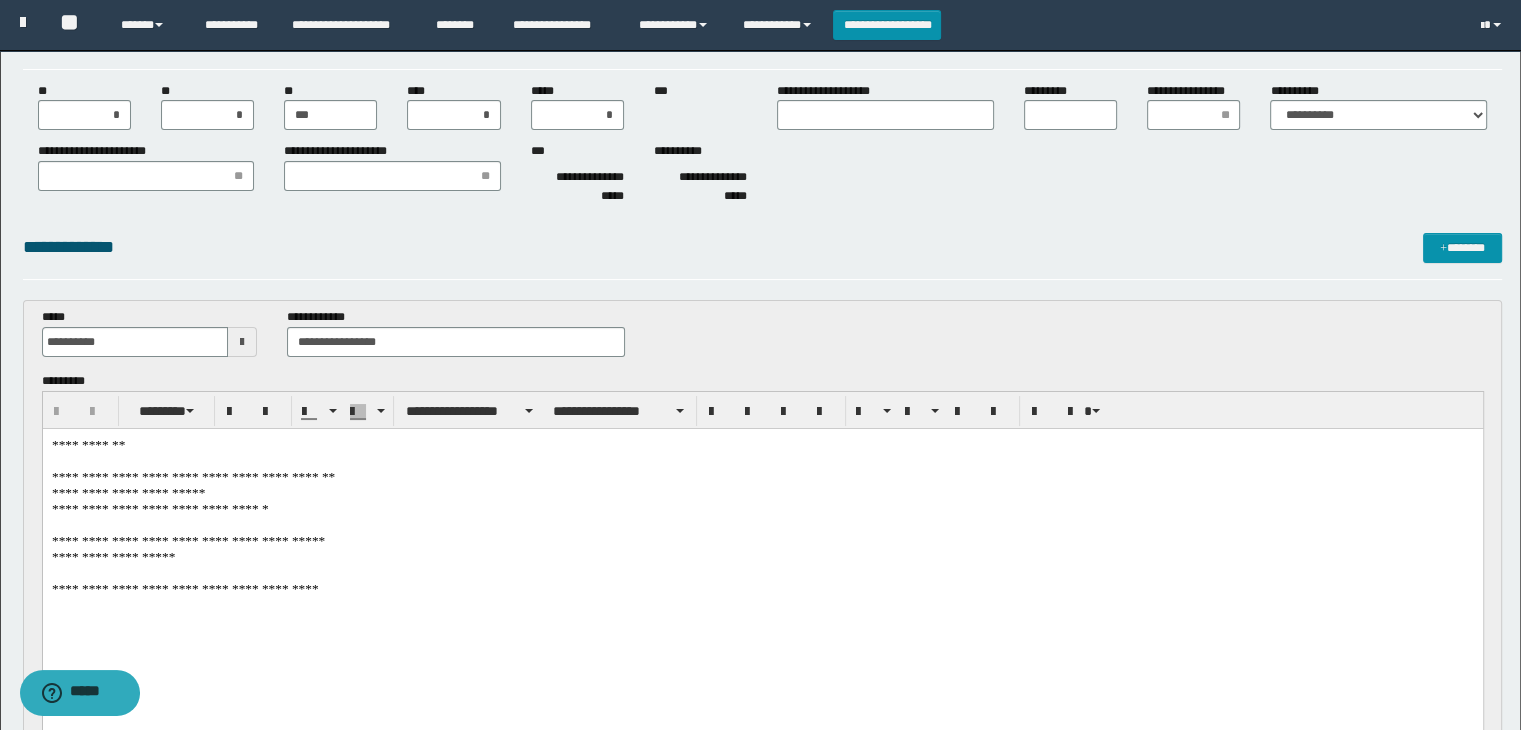 scroll, scrollTop: 100, scrollLeft: 0, axis: vertical 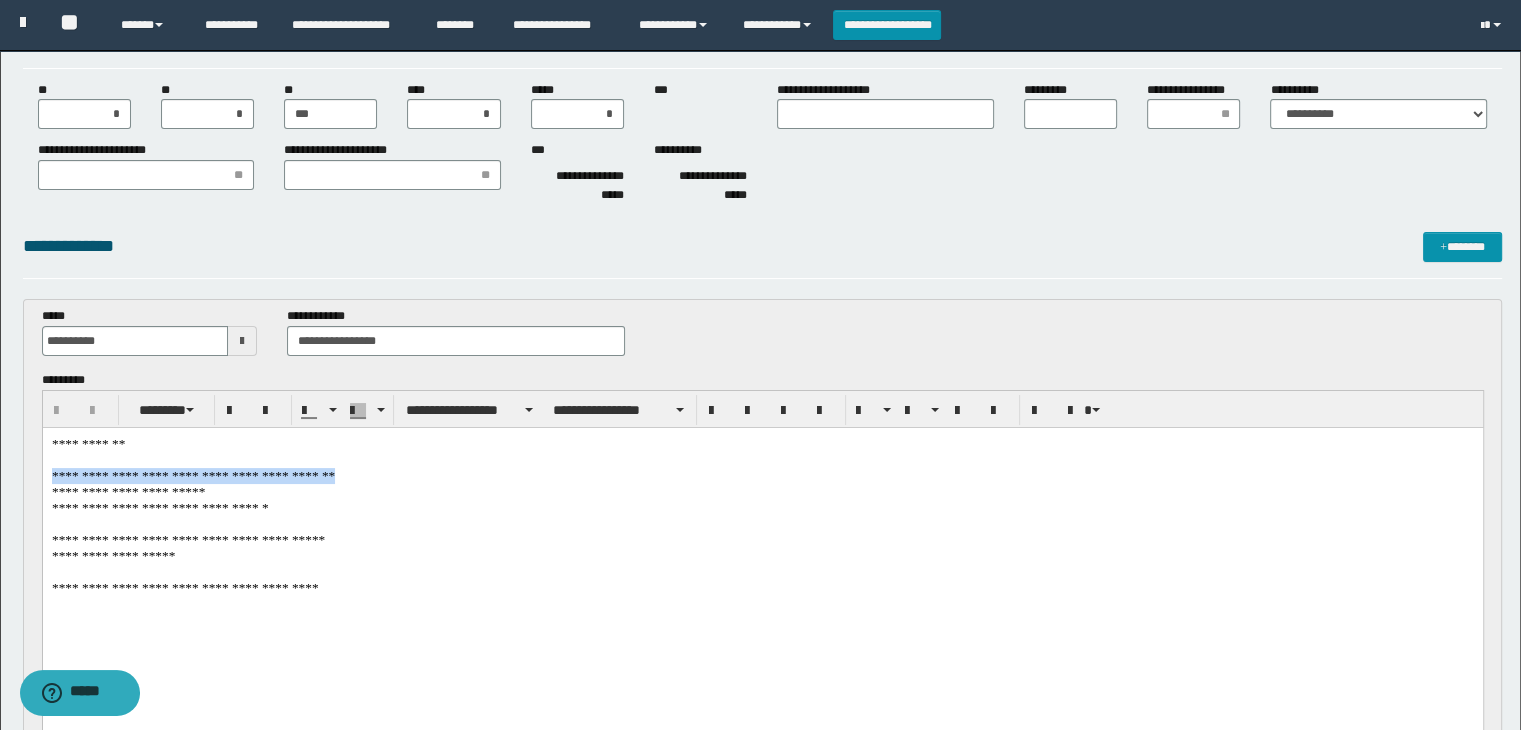 drag, startPoint x: 49, startPoint y: 476, endPoint x: 314, endPoint y: 476, distance: 265 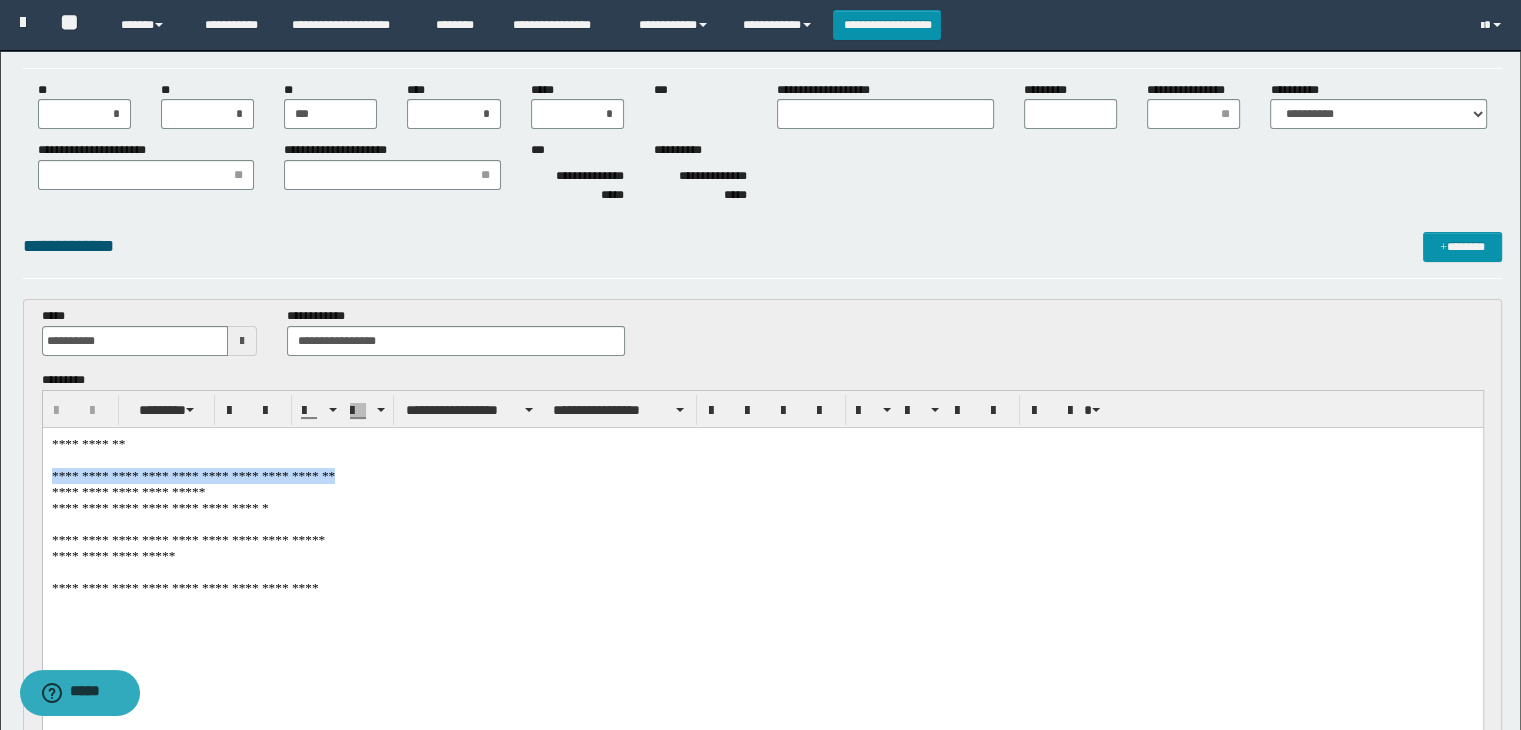 click on "**********" at bounding box center [762, 564] 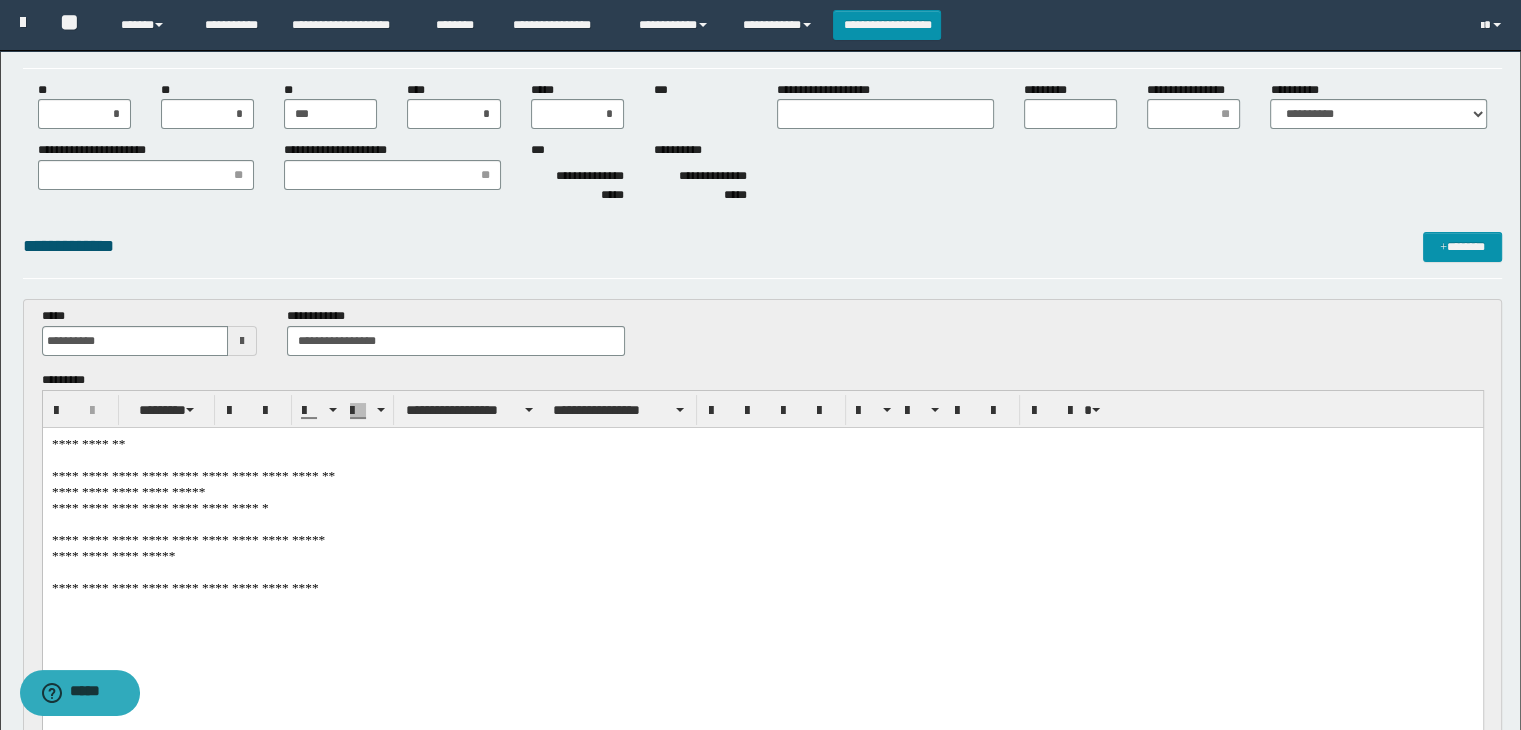 drag, startPoint x: 215, startPoint y: 558, endPoint x: 172, endPoint y: 474, distance: 94.36631 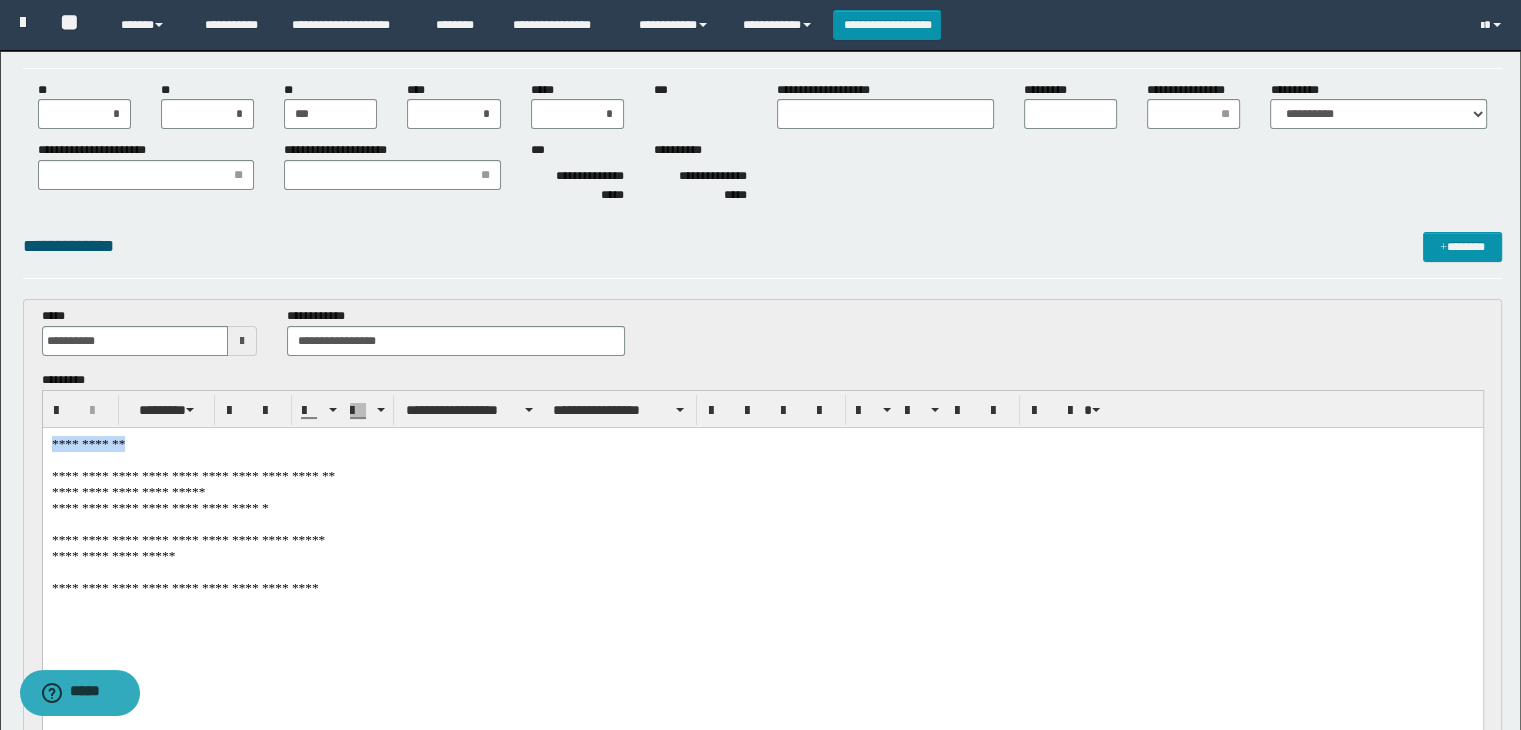 drag, startPoint x: 139, startPoint y: 444, endPoint x: 82, endPoint y: 864, distance: 423.85022 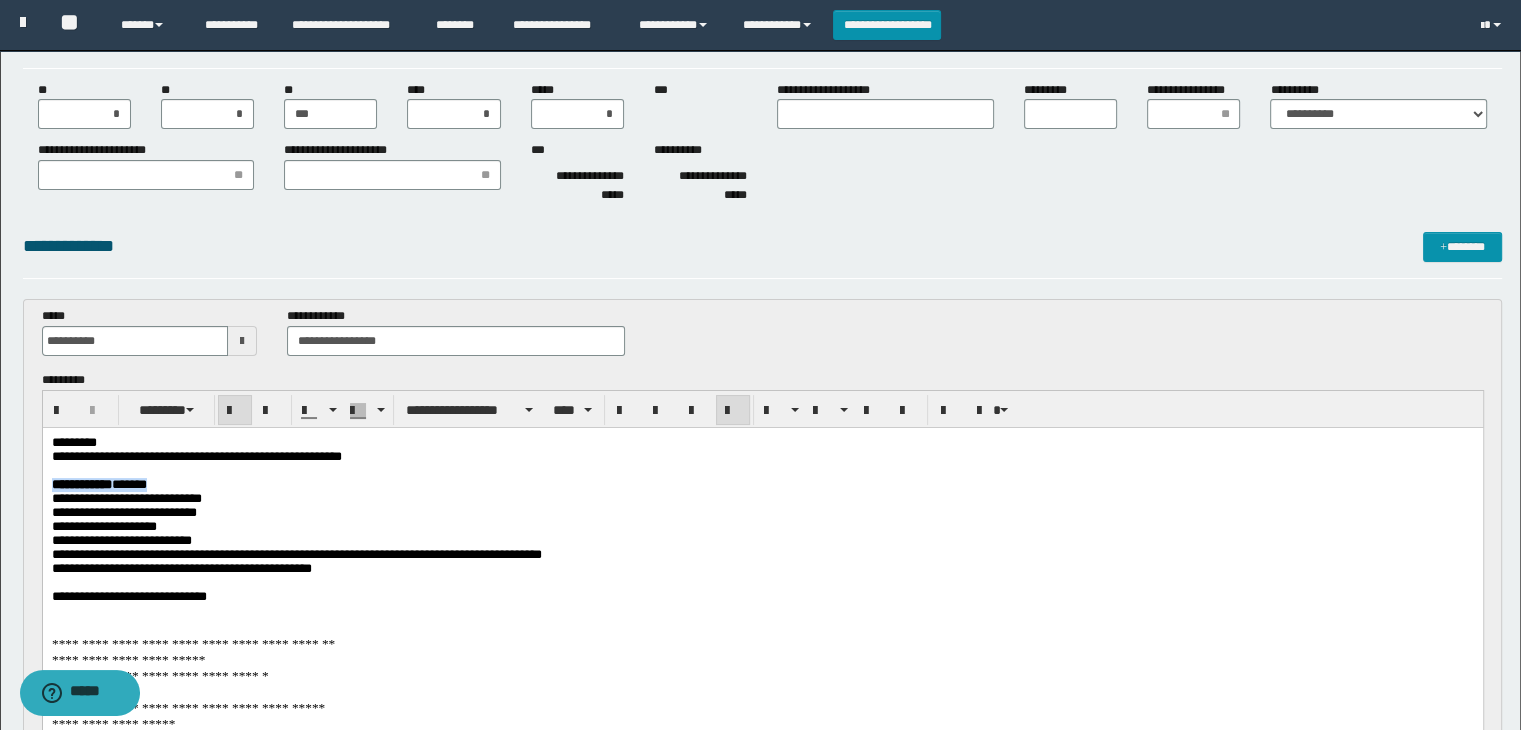 drag, startPoint x: 183, startPoint y: 490, endPoint x: 196, endPoint y: 427, distance: 64.327286 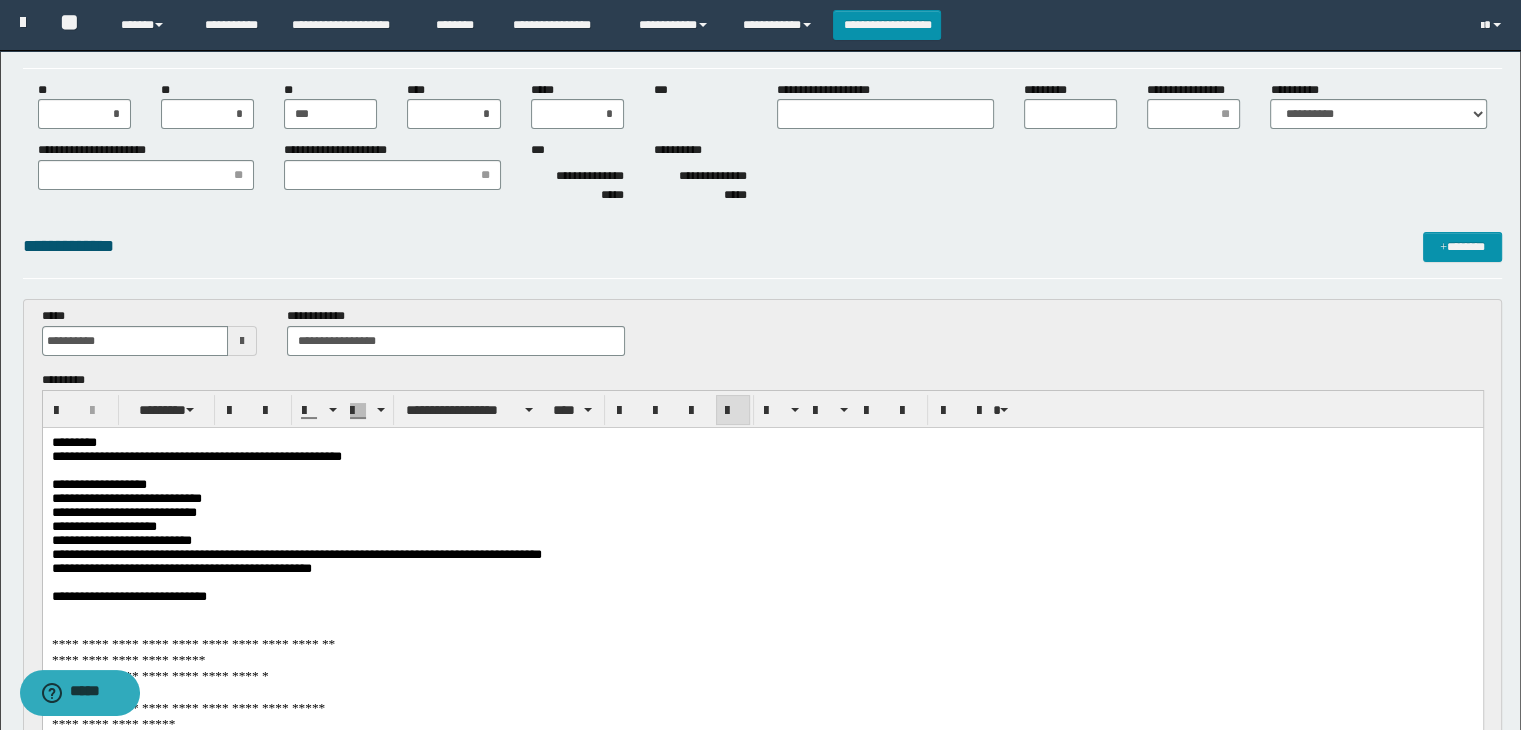 click on "**********" at bounding box center [762, 526] 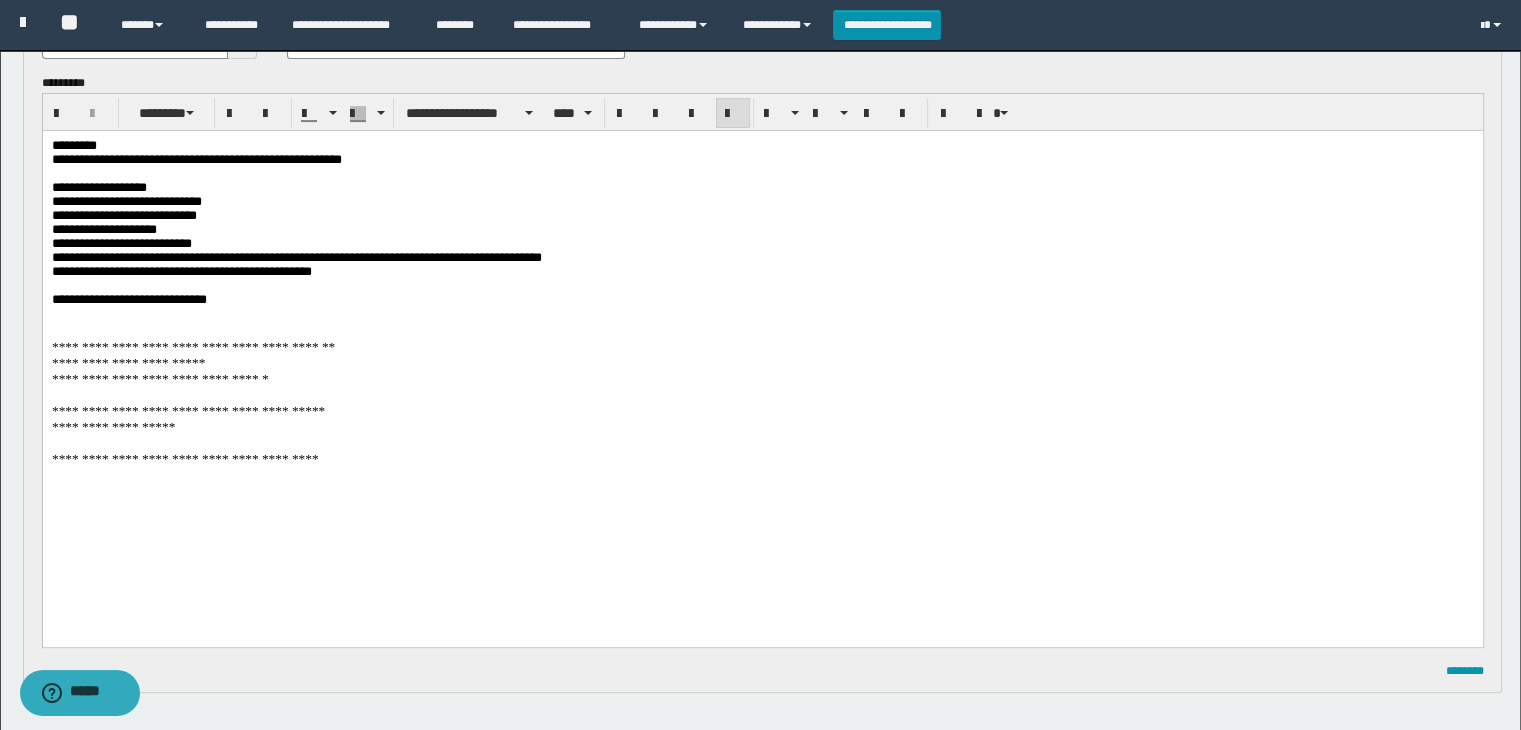 scroll, scrollTop: 400, scrollLeft: 0, axis: vertical 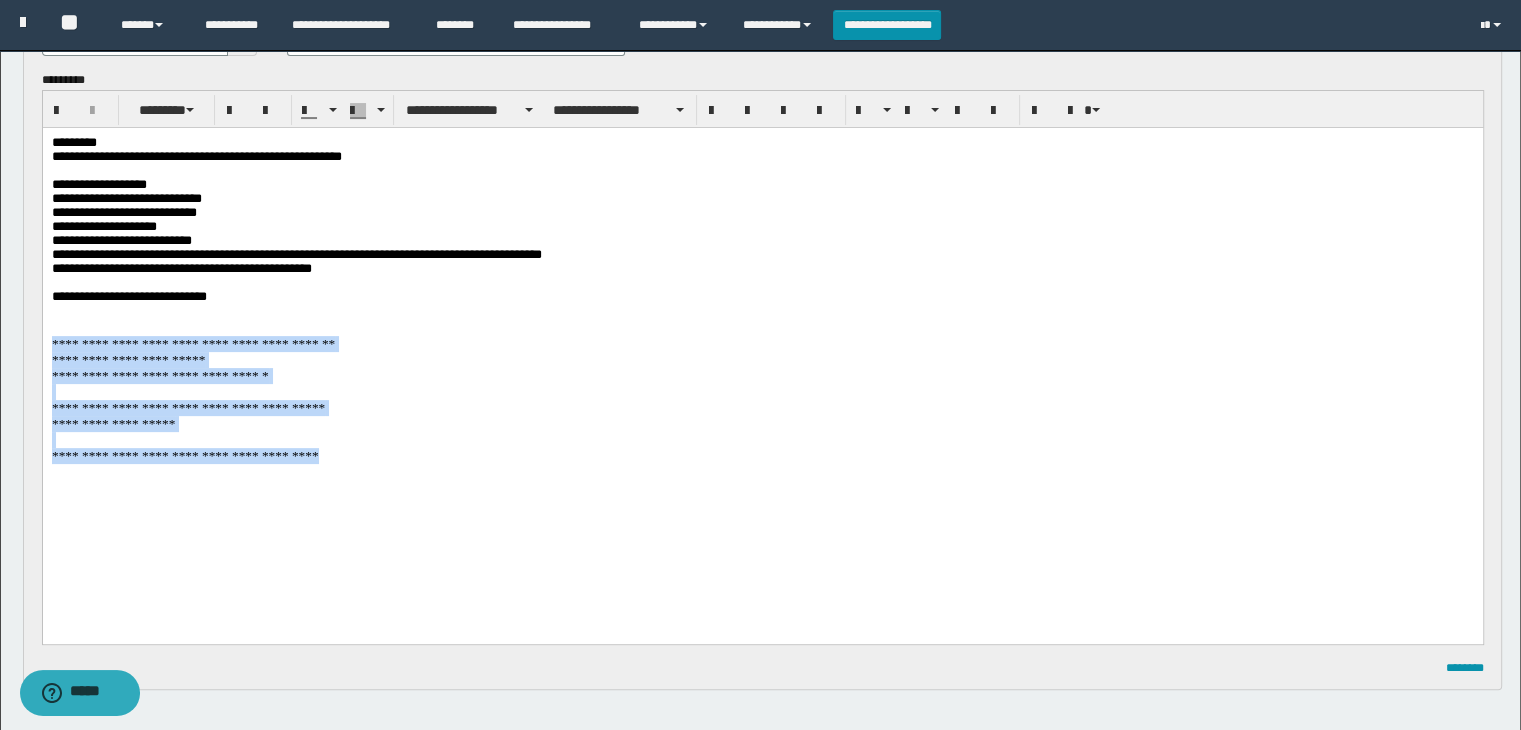 drag, startPoint x: 52, startPoint y: 363, endPoint x: 324, endPoint y: 478, distance: 295.3117 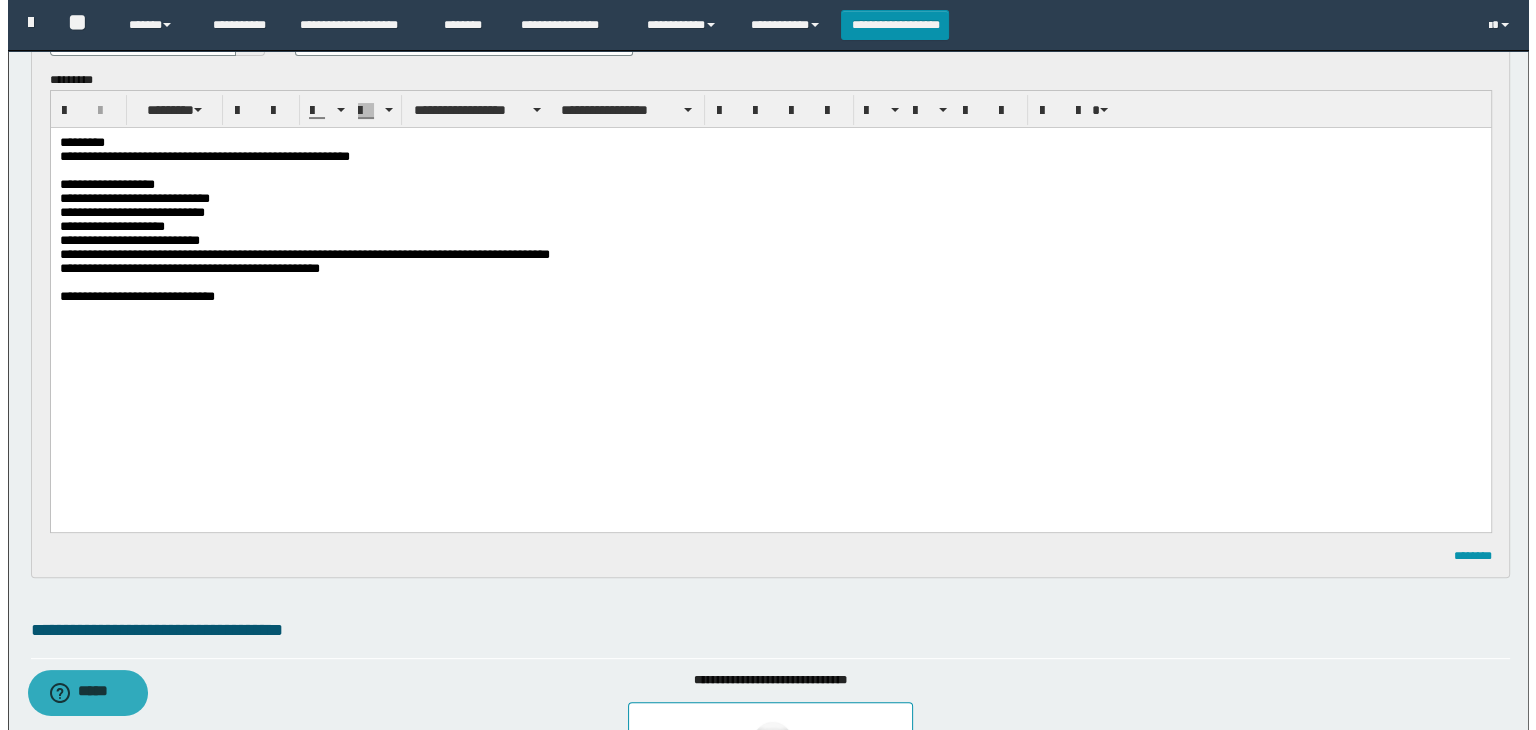 scroll, scrollTop: 0, scrollLeft: 0, axis: both 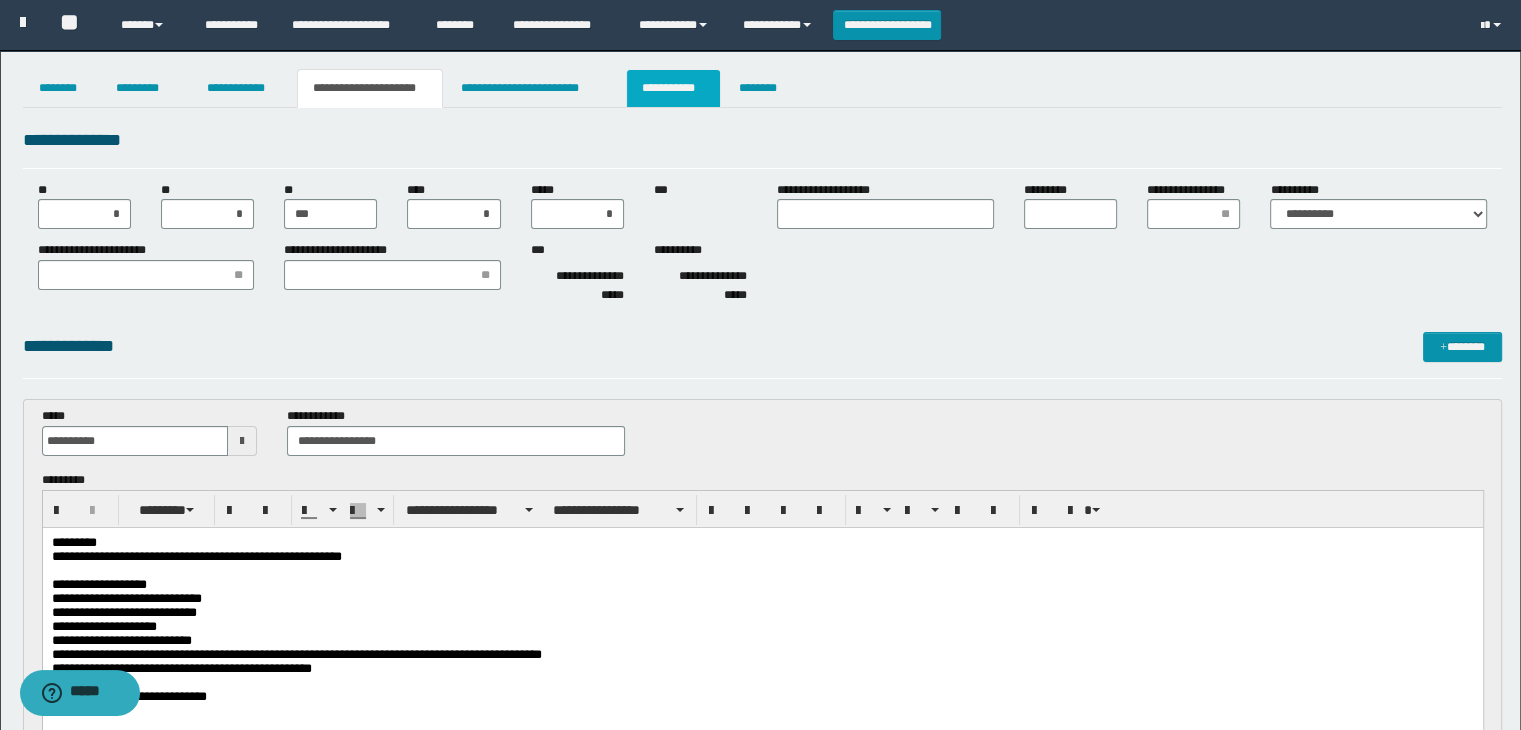 click on "**********" at bounding box center [673, 88] 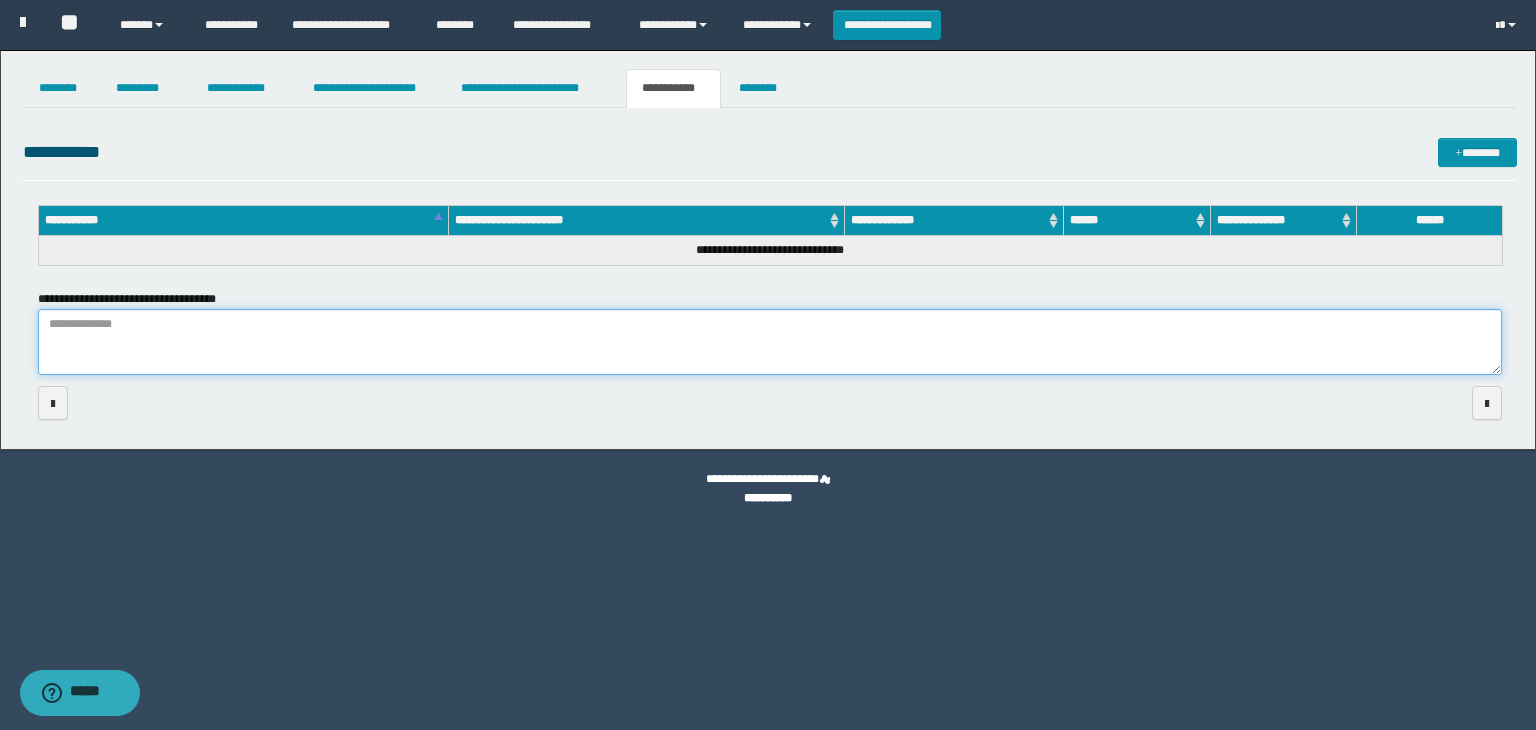 click on "**********" at bounding box center [770, 342] 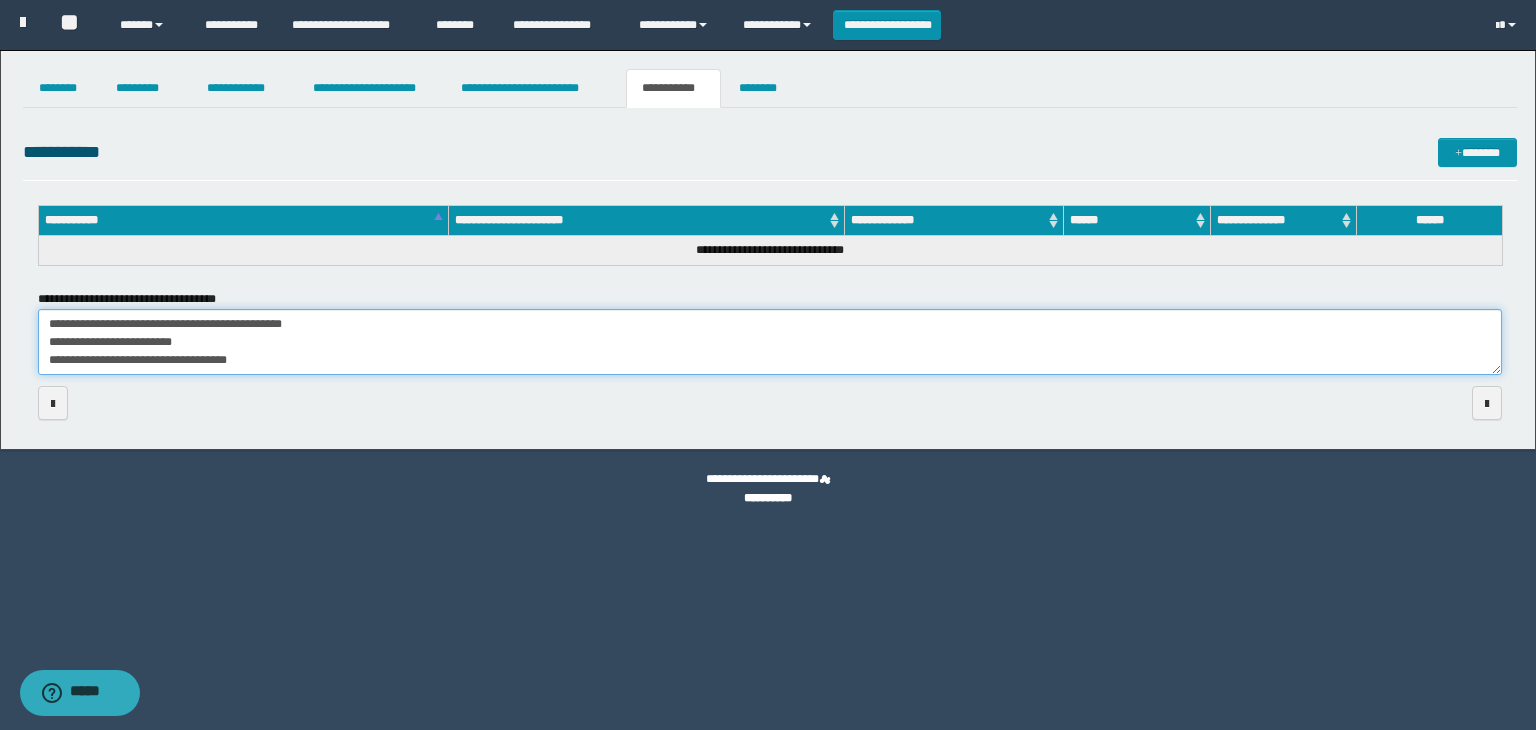 scroll, scrollTop: 84, scrollLeft: 0, axis: vertical 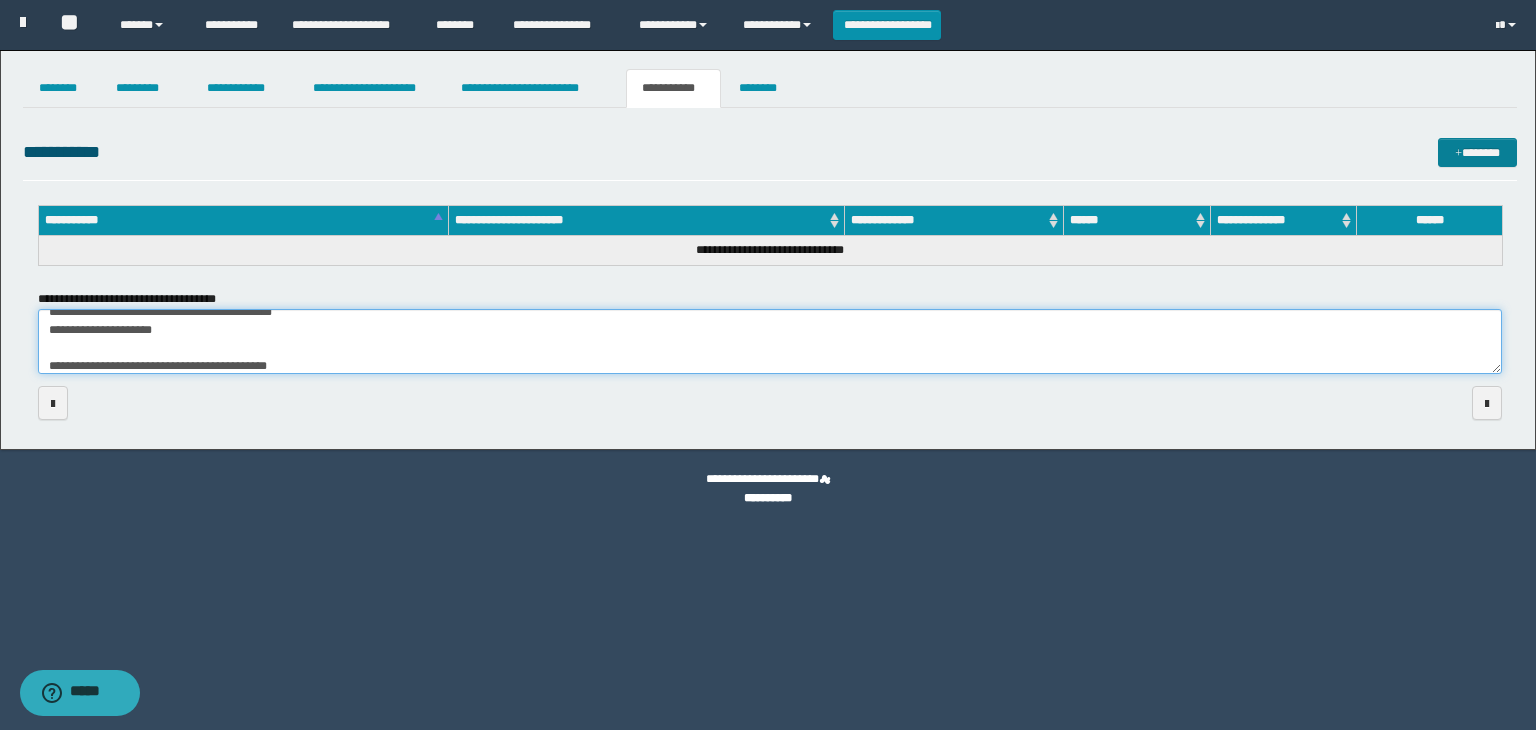 type on "**********" 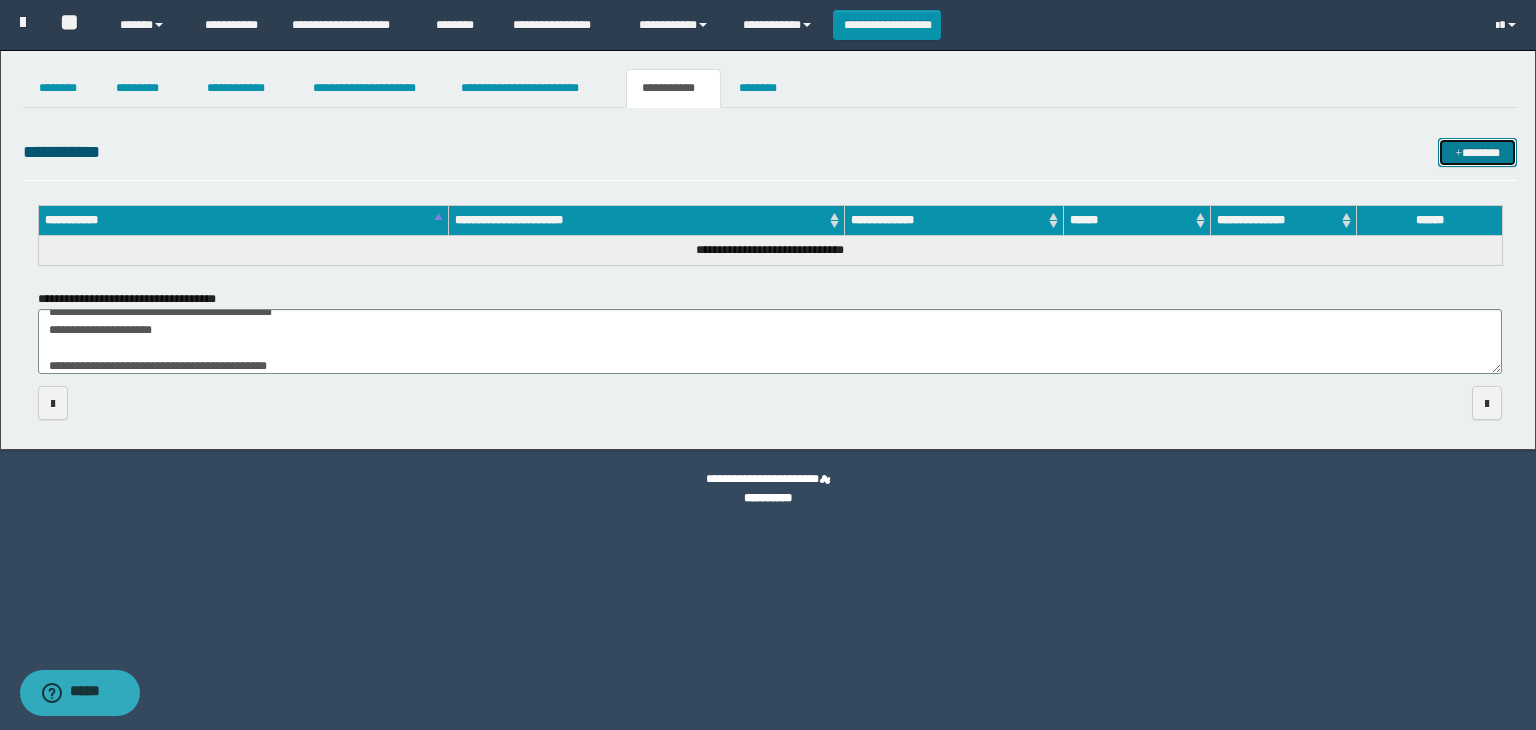 click on "*******" at bounding box center [1477, 153] 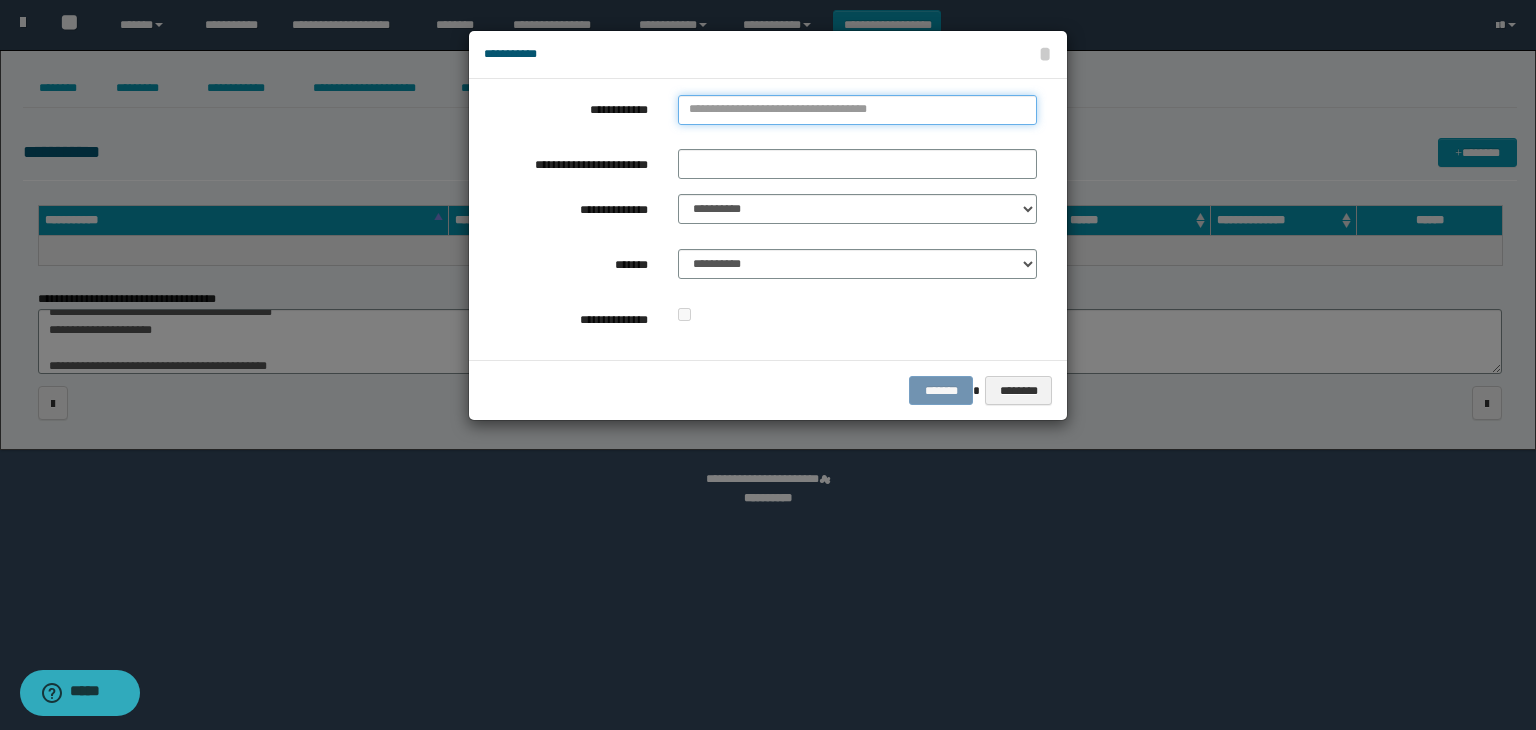 click on "**********" at bounding box center [857, 110] 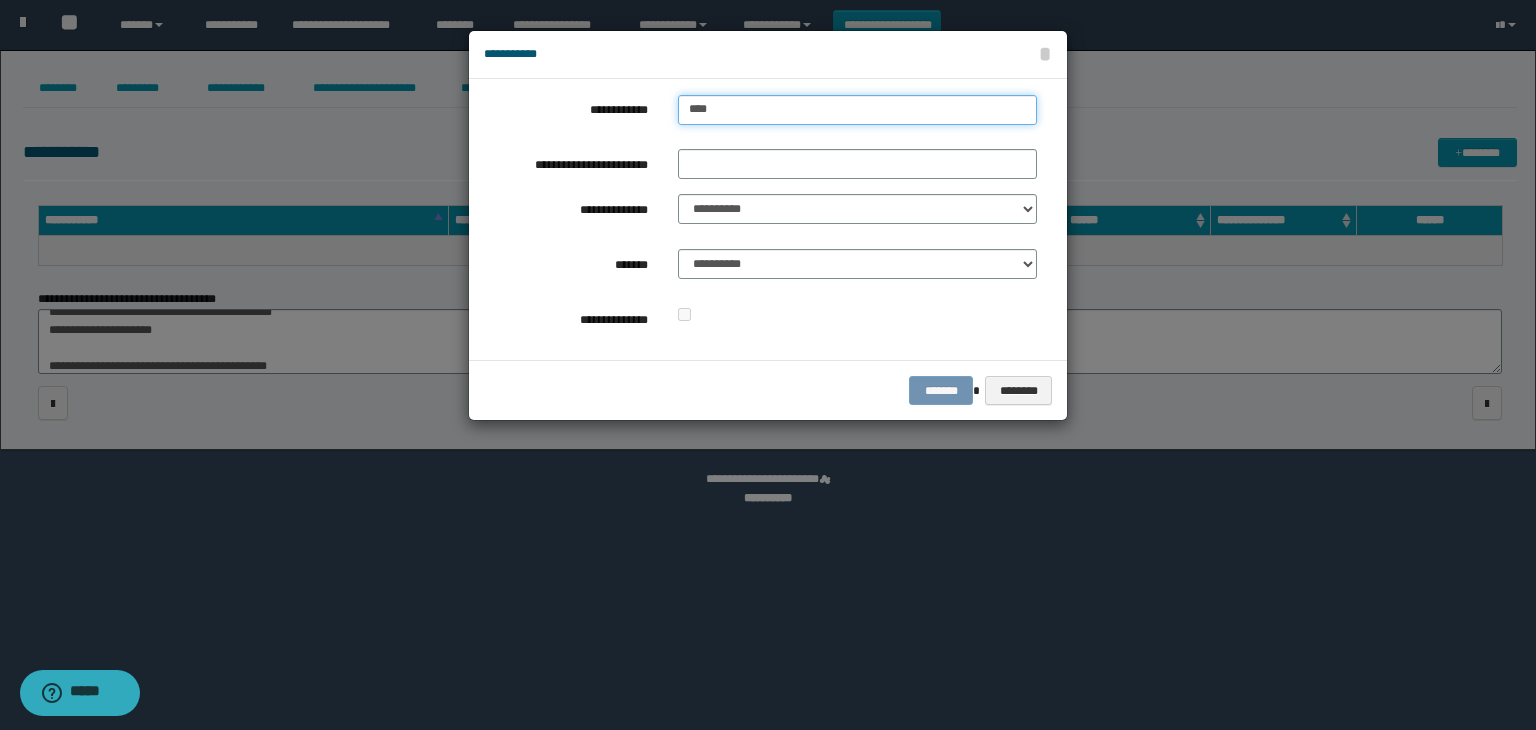 type on "****" 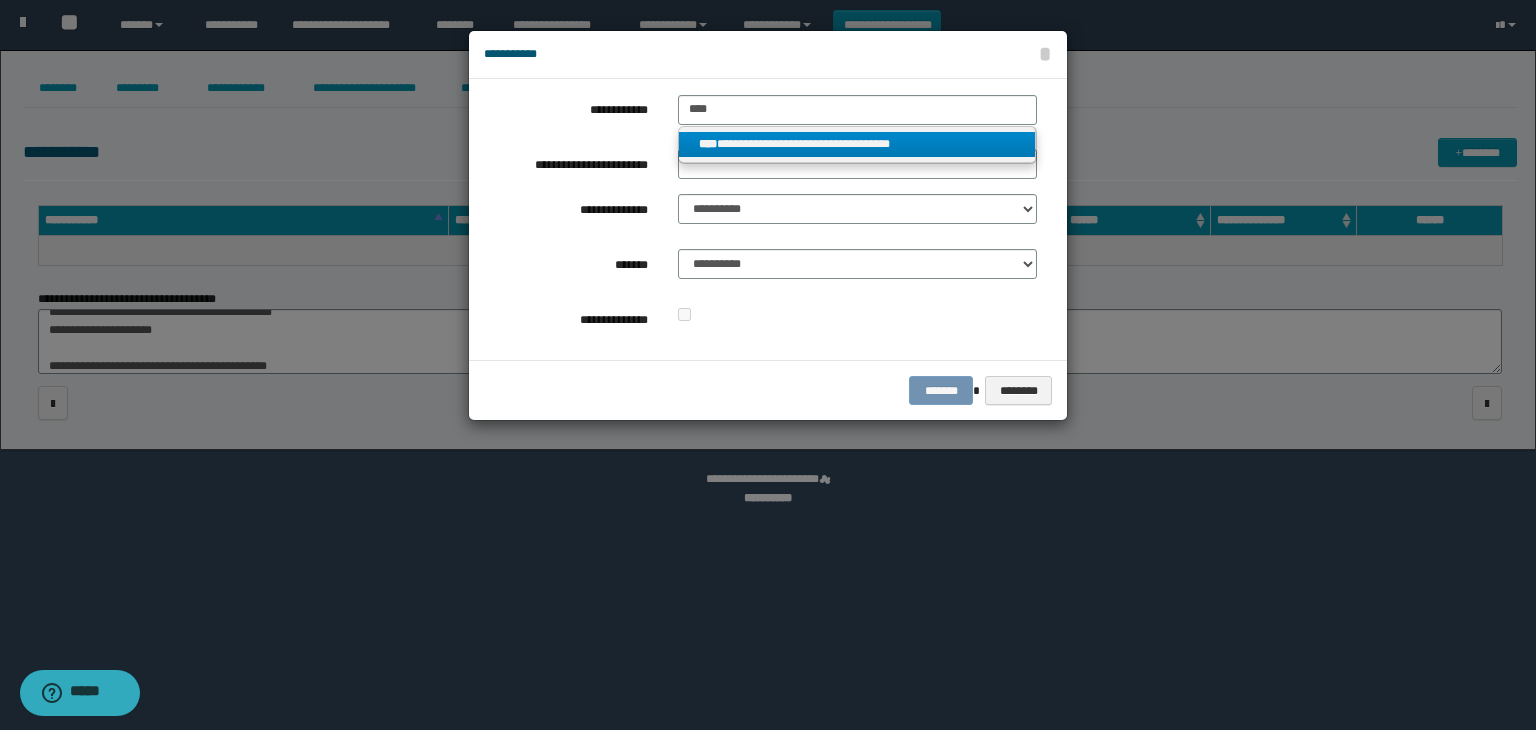 click on "**********" at bounding box center (857, 144) 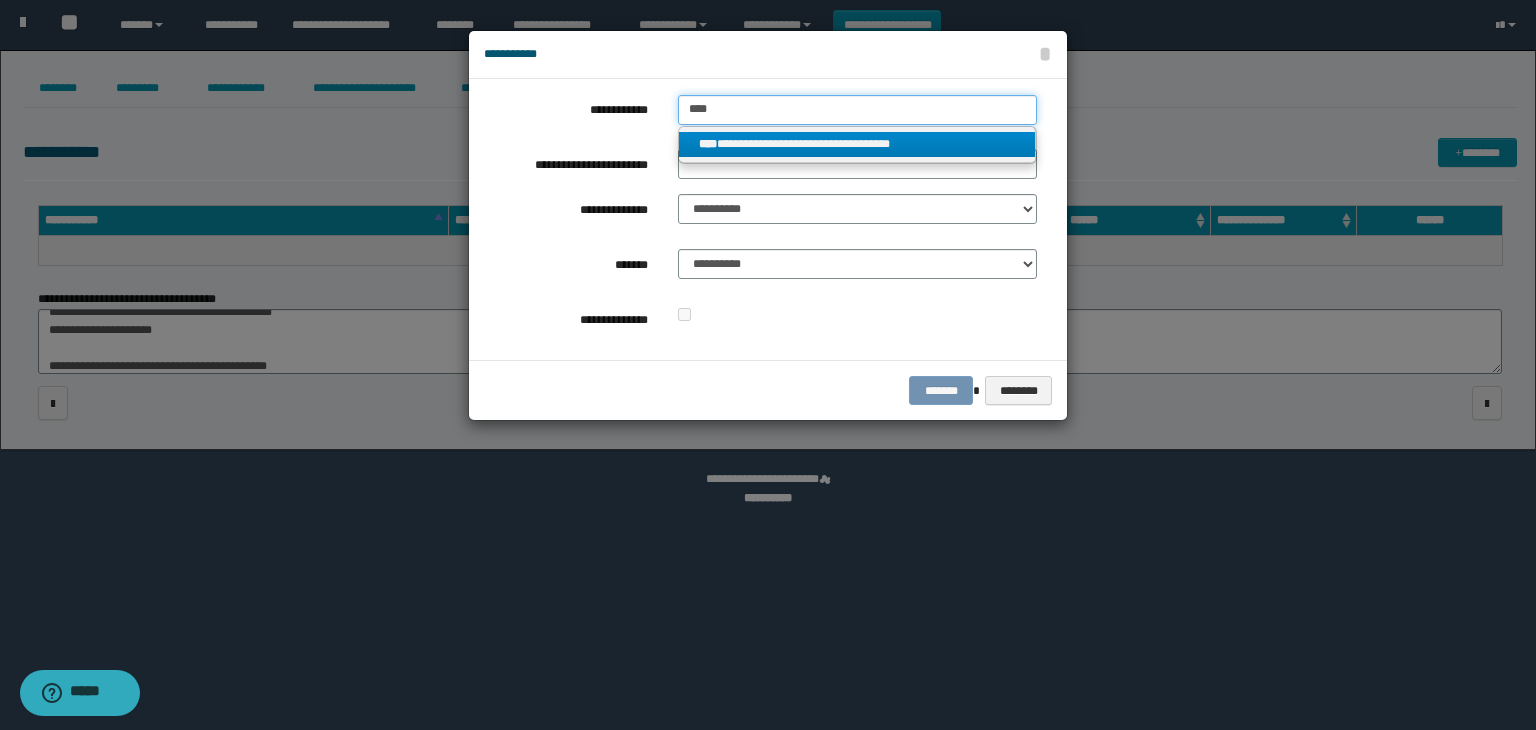type 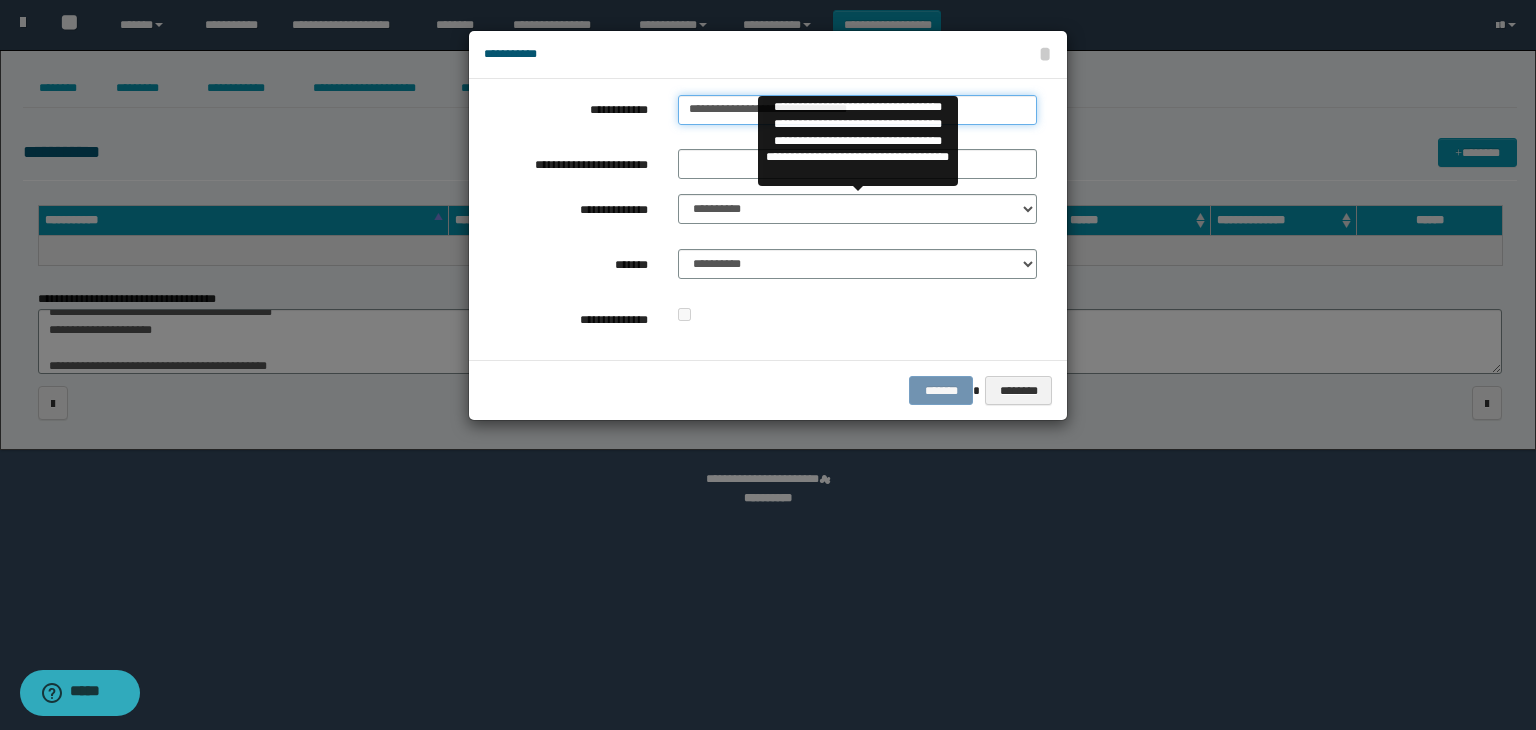 type on "**********" 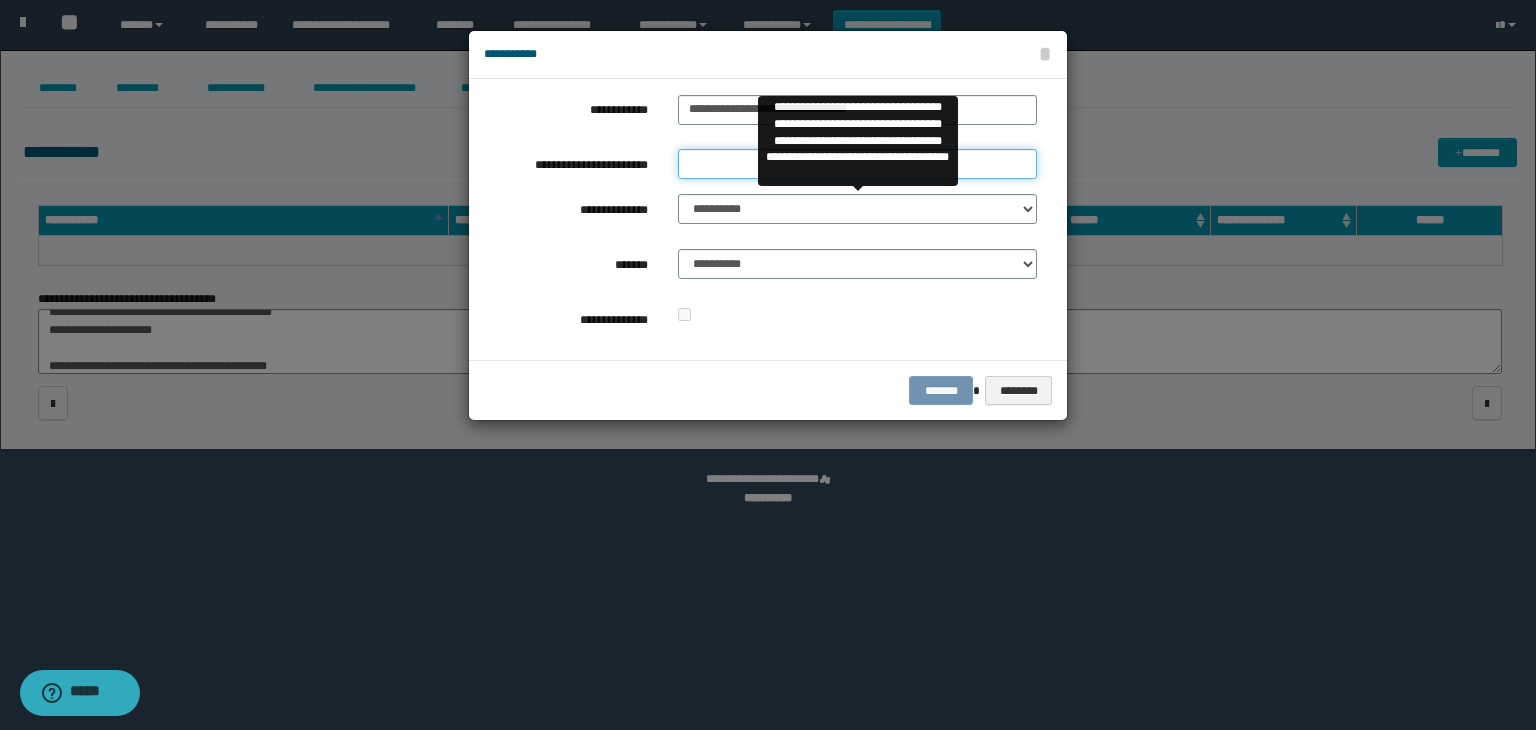 type 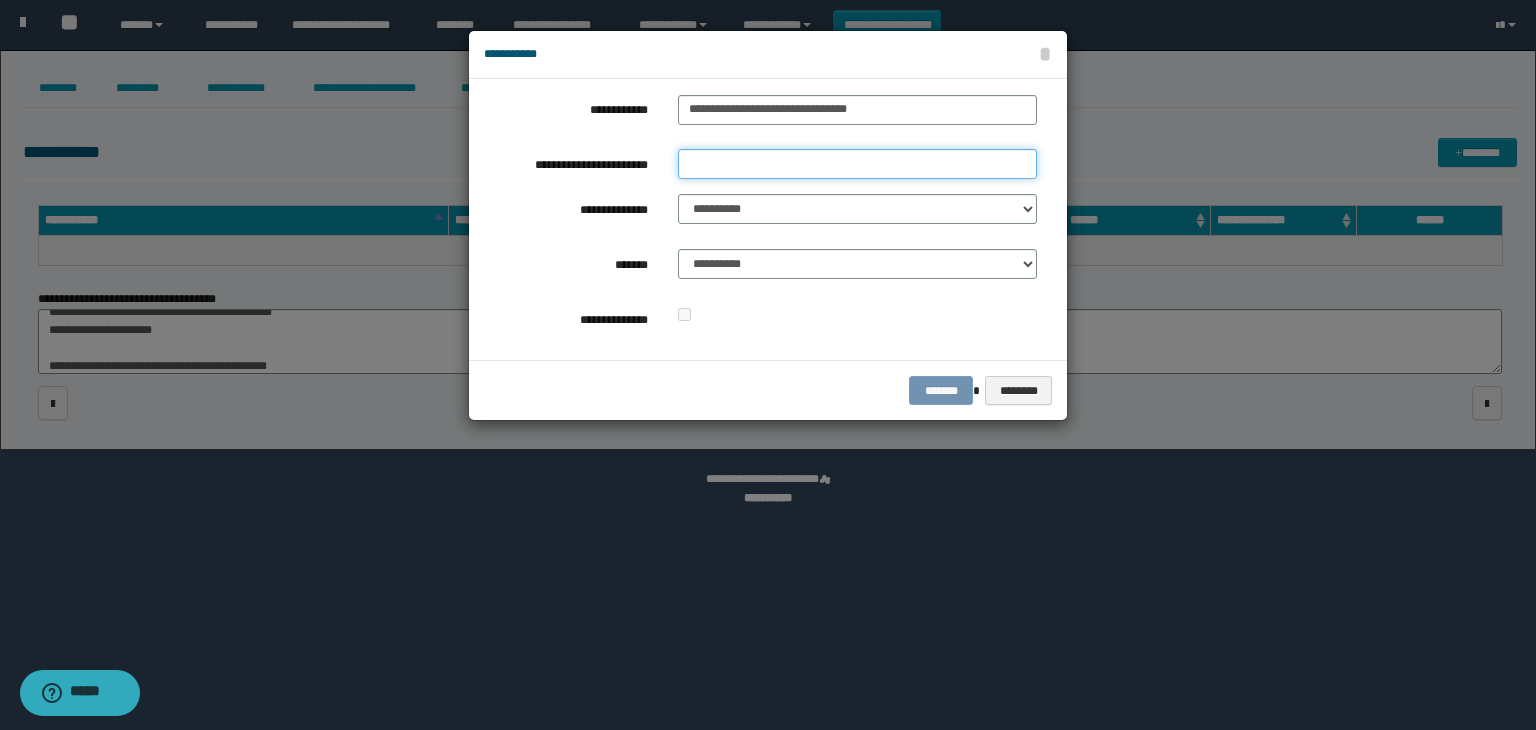 click on "**********" at bounding box center [857, 164] 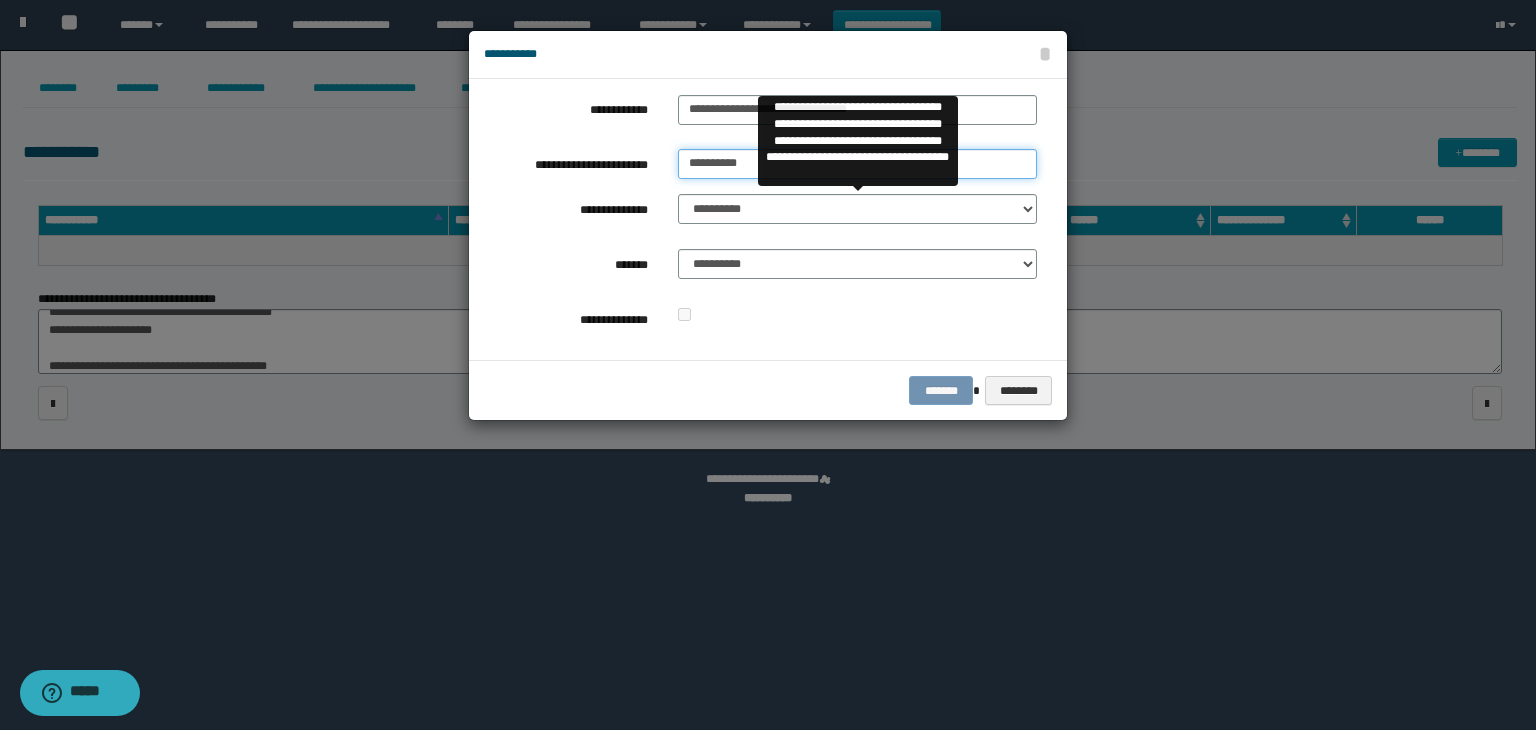 type on "*********" 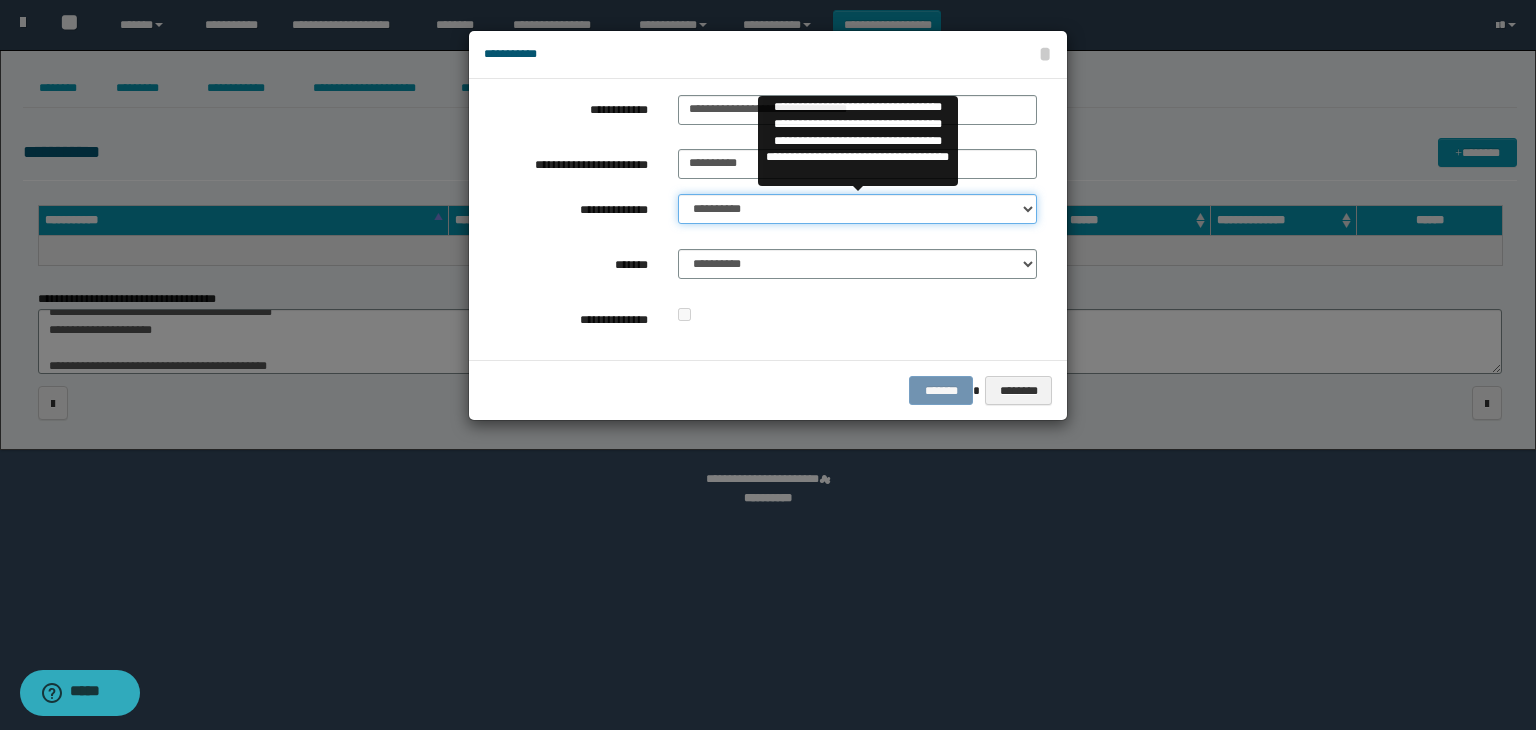 click on "**********" at bounding box center (857, 209) 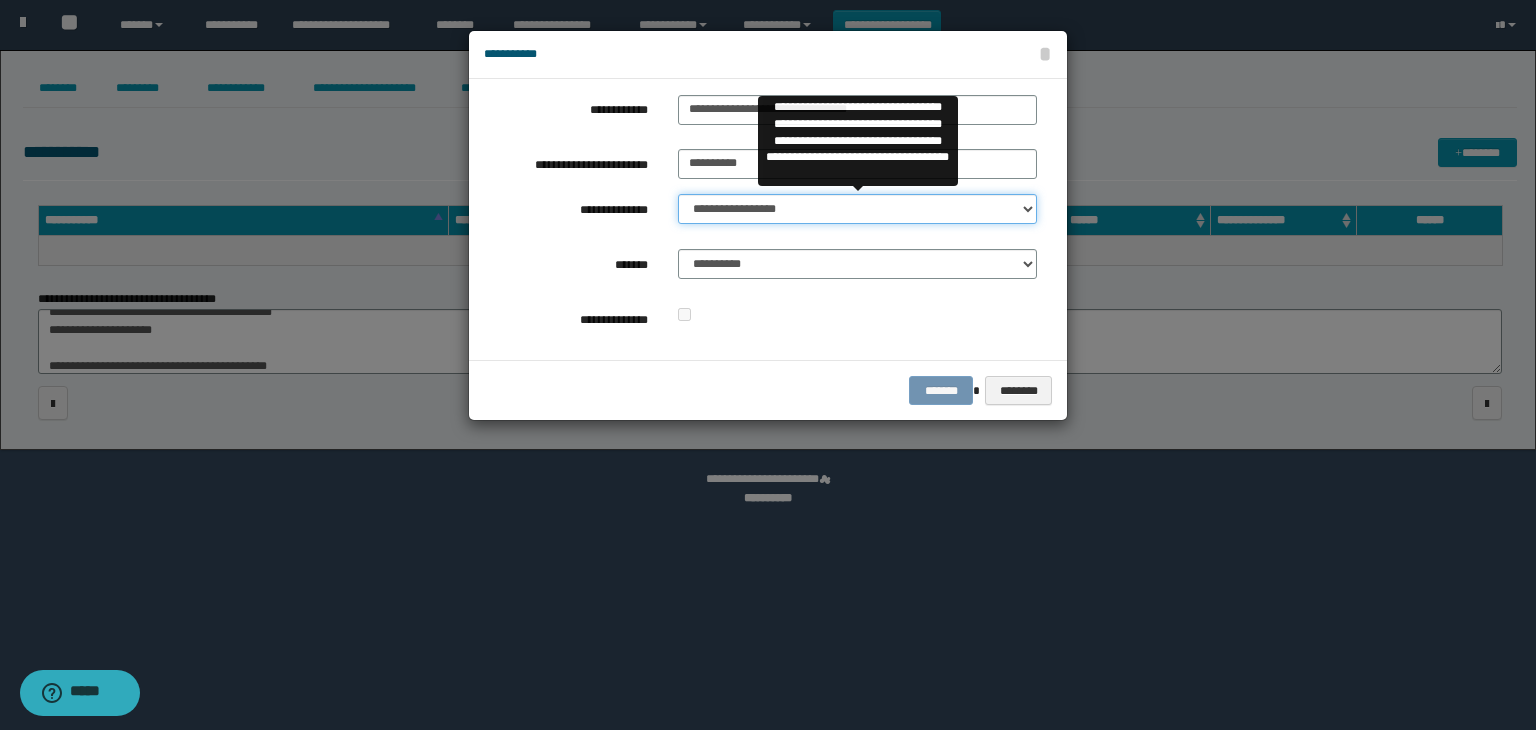 click on "**********" at bounding box center [857, 209] 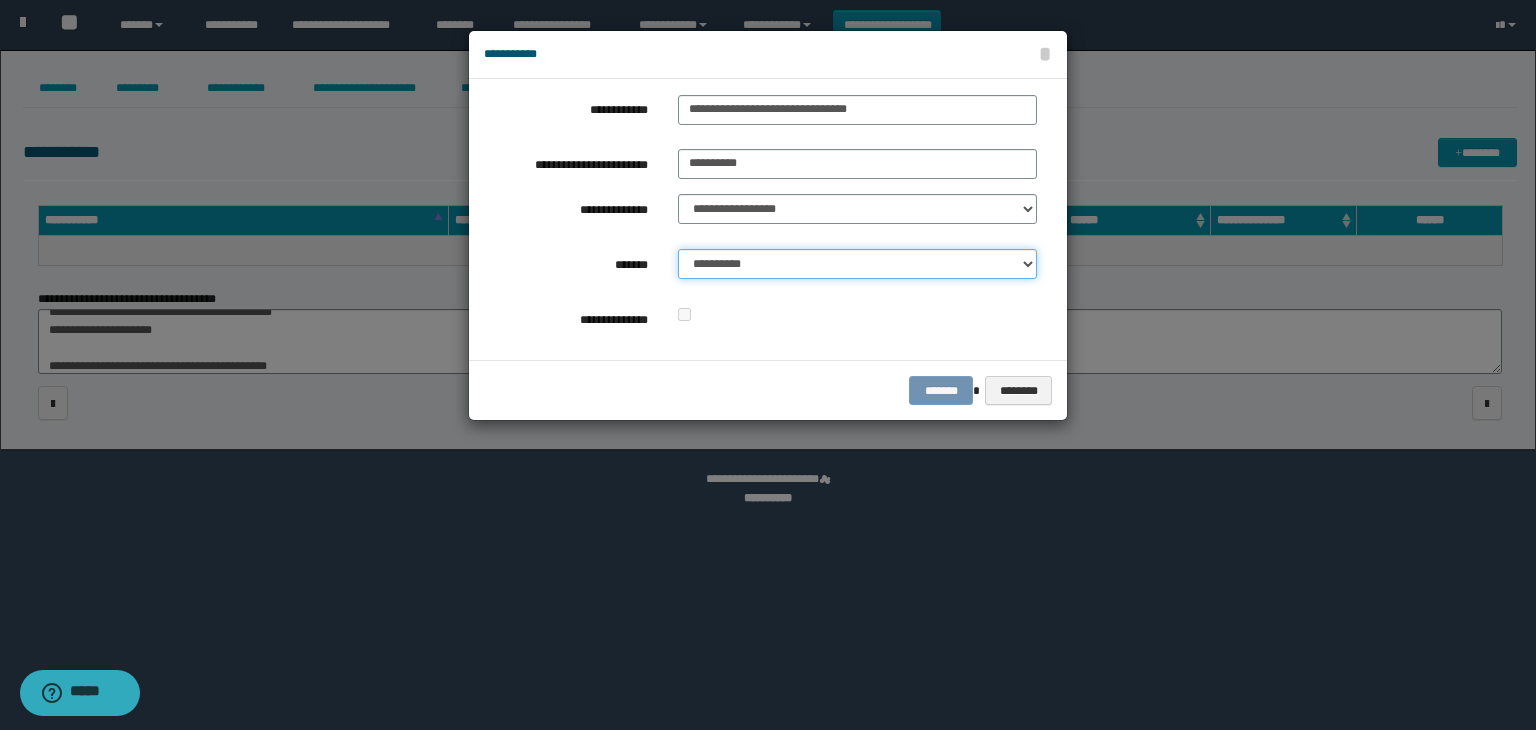 click on "**********" at bounding box center [857, 264] 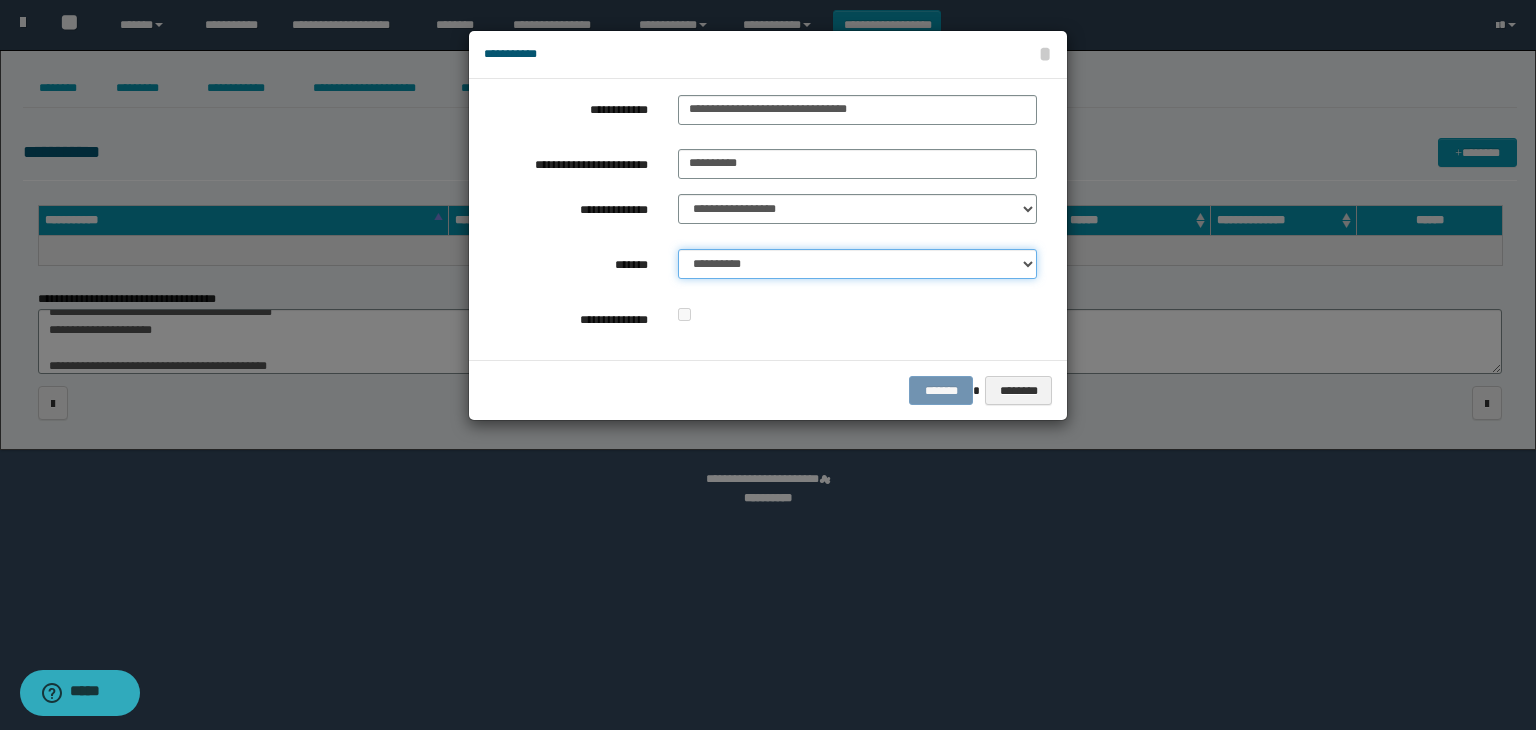 select on "*" 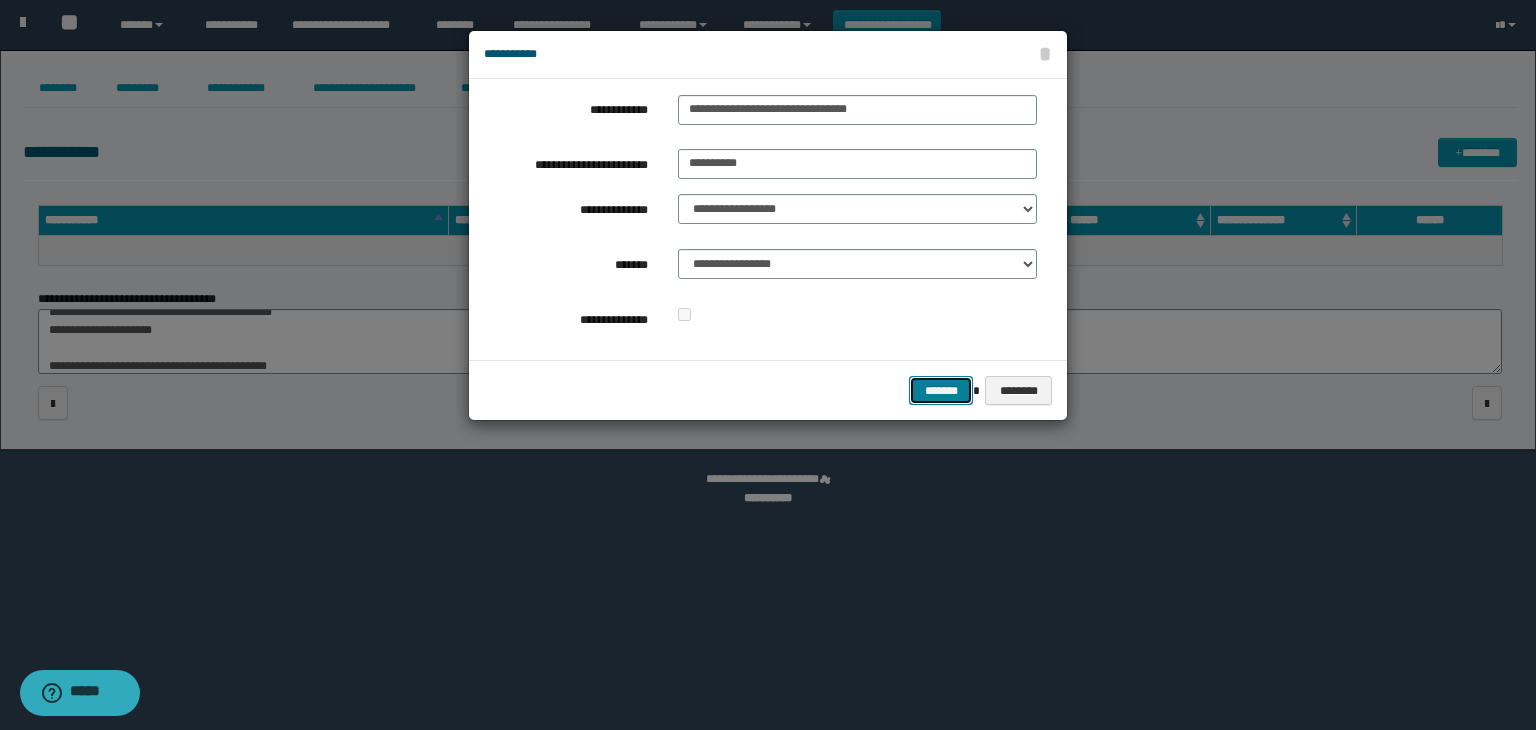 click on "*******" at bounding box center [941, 391] 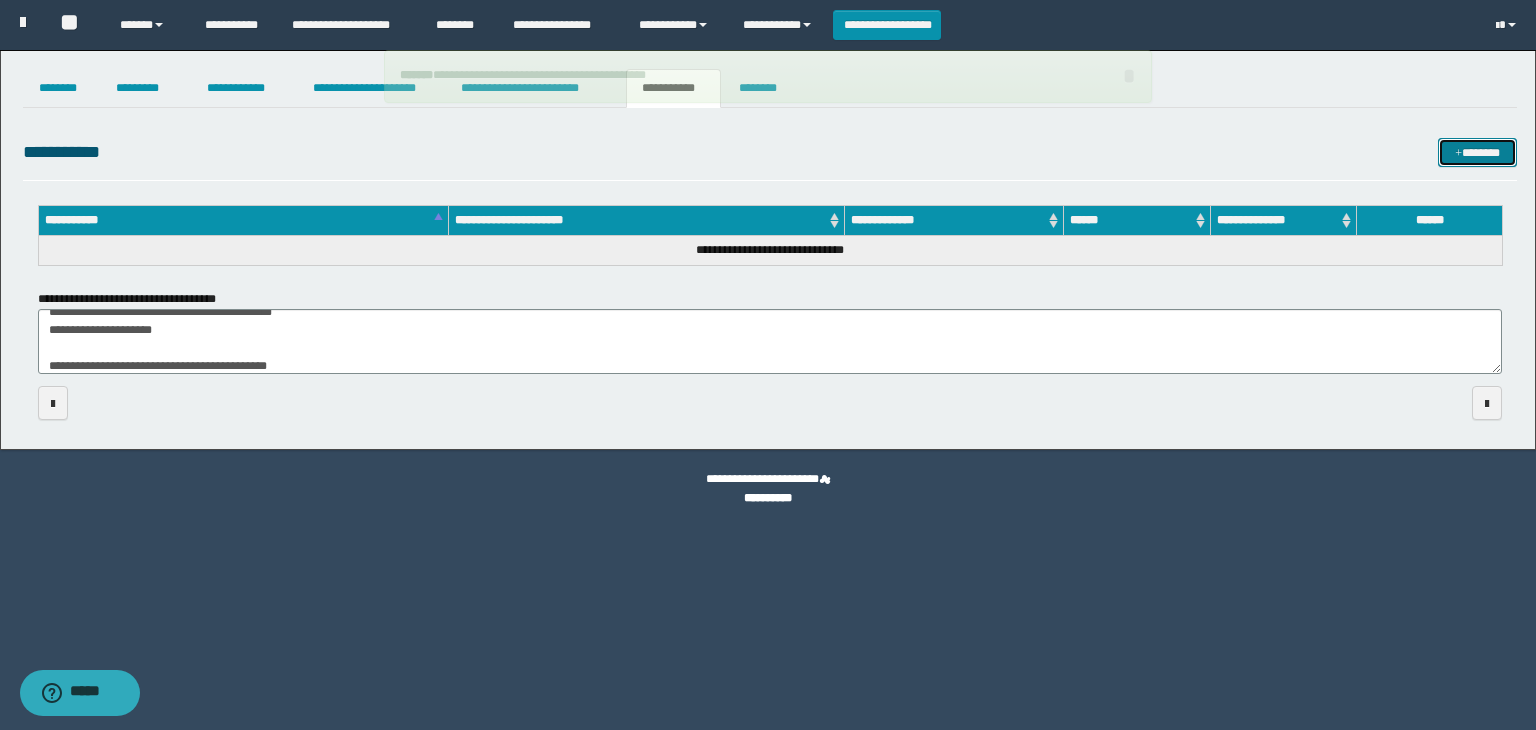 type 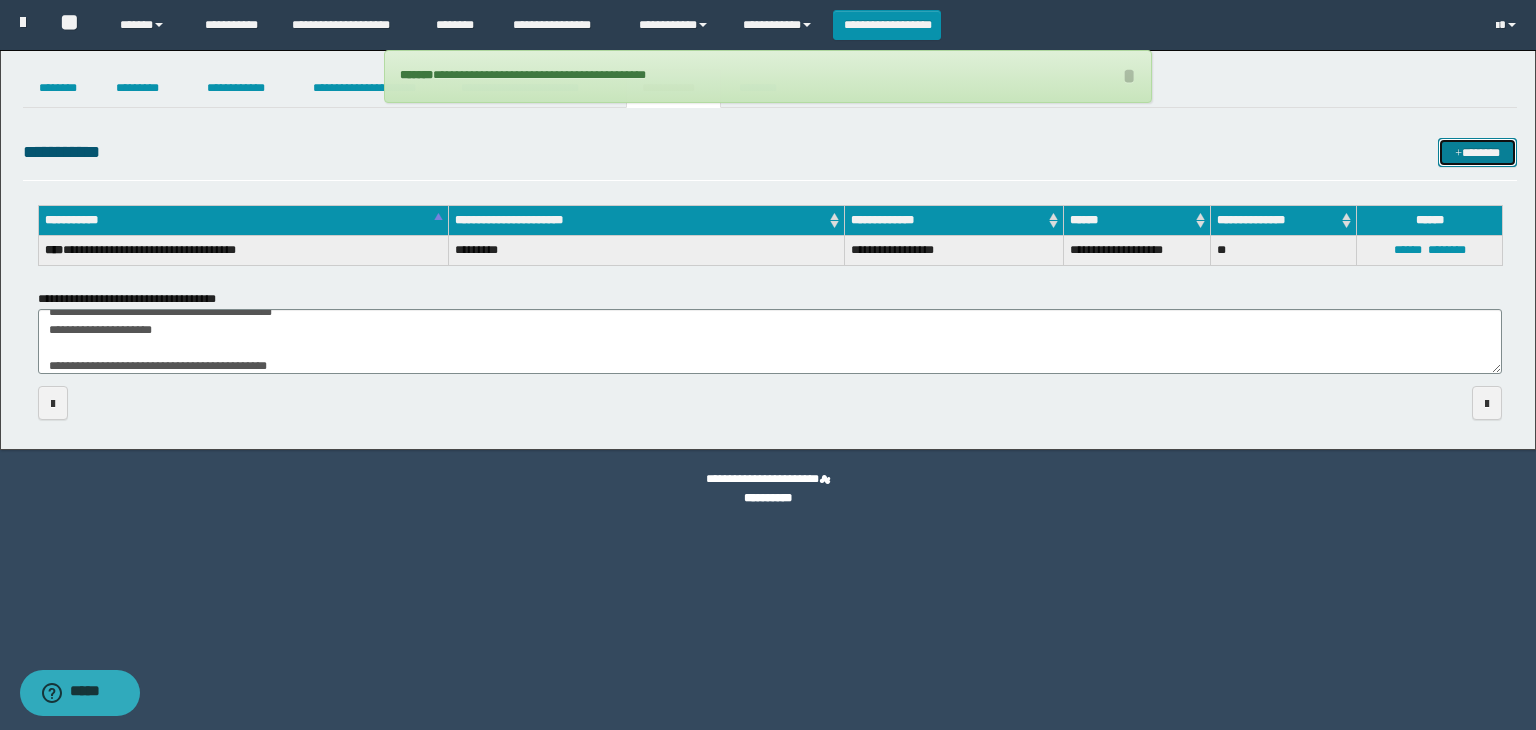 click on "*******" at bounding box center [1477, 153] 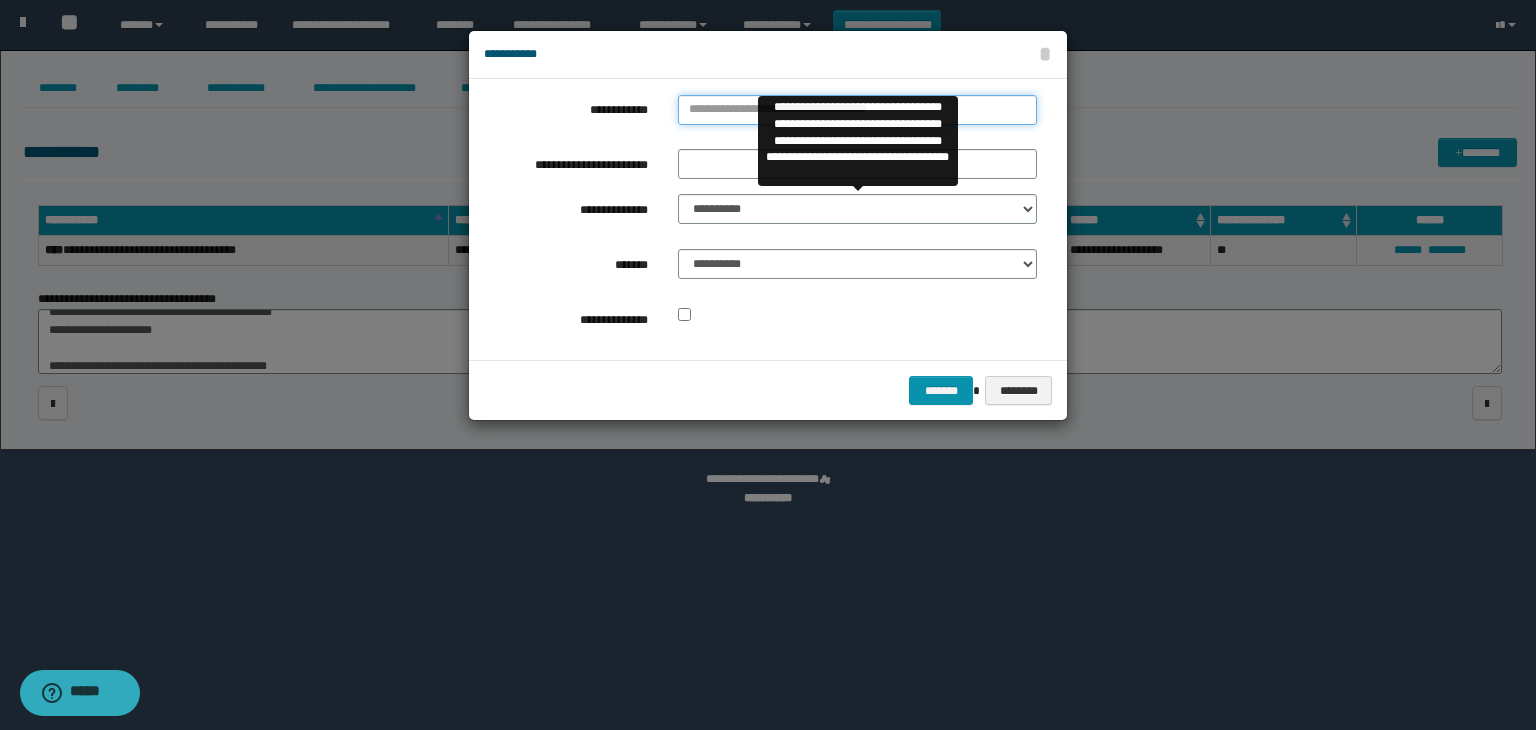 type on "**********" 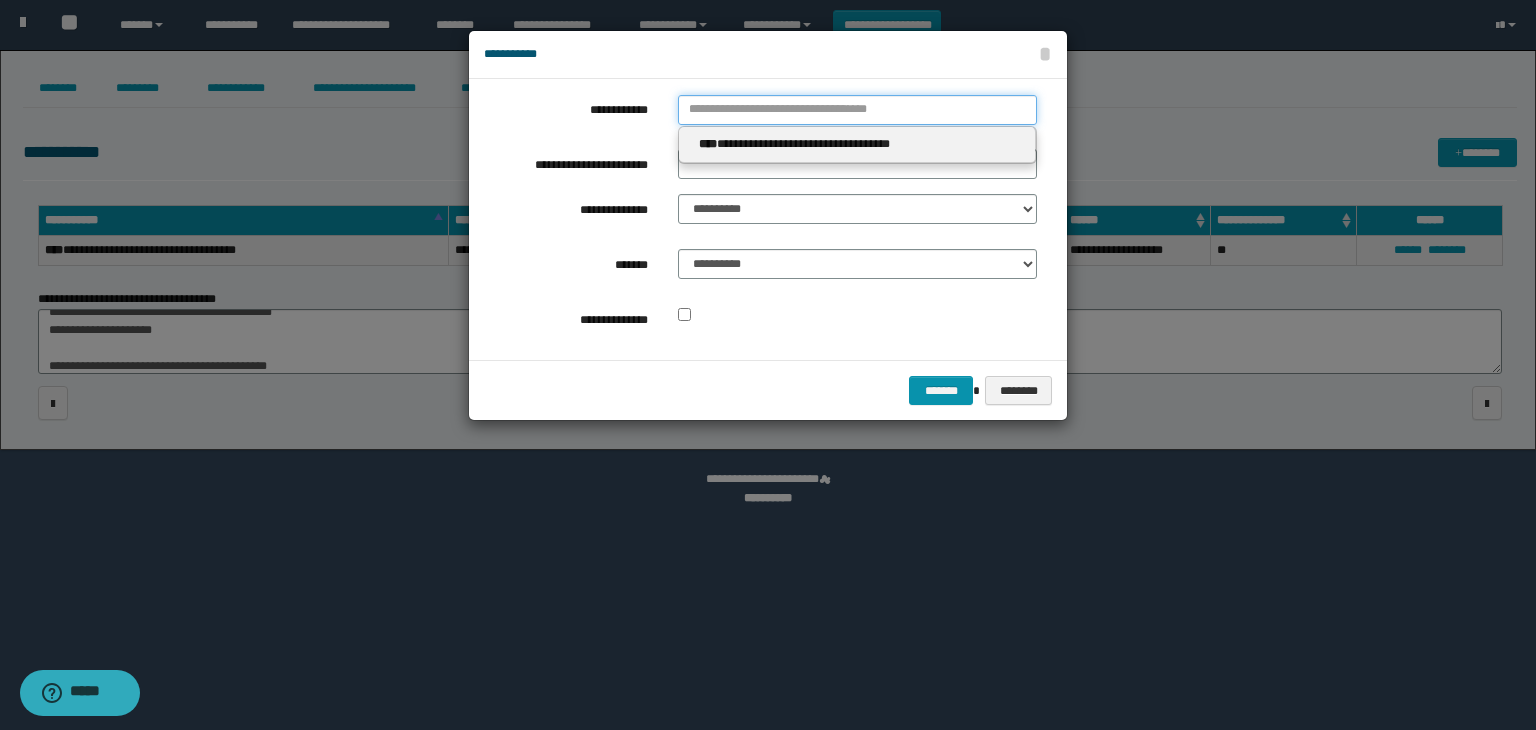 click on "**********" at bounding box center (857, 110) 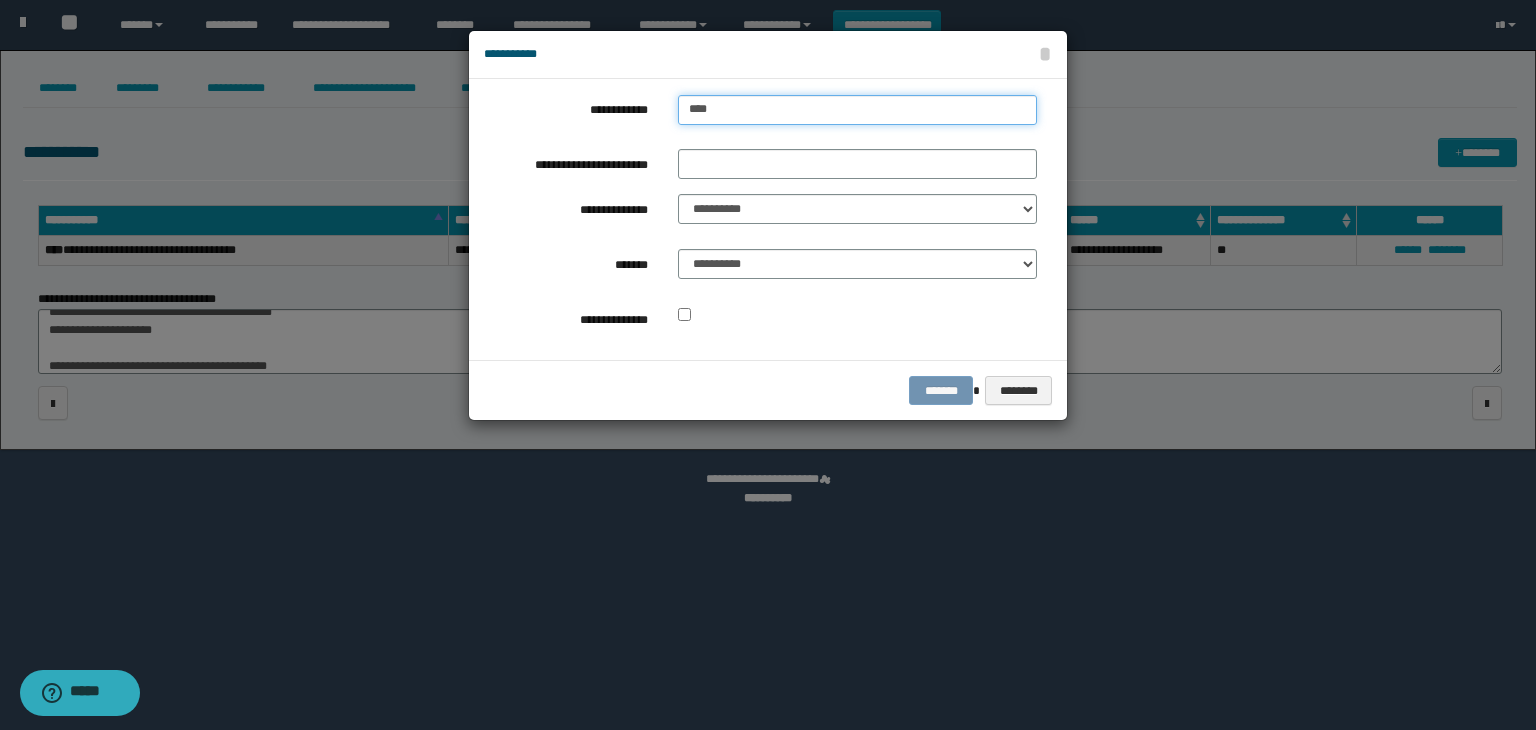 type on "****" 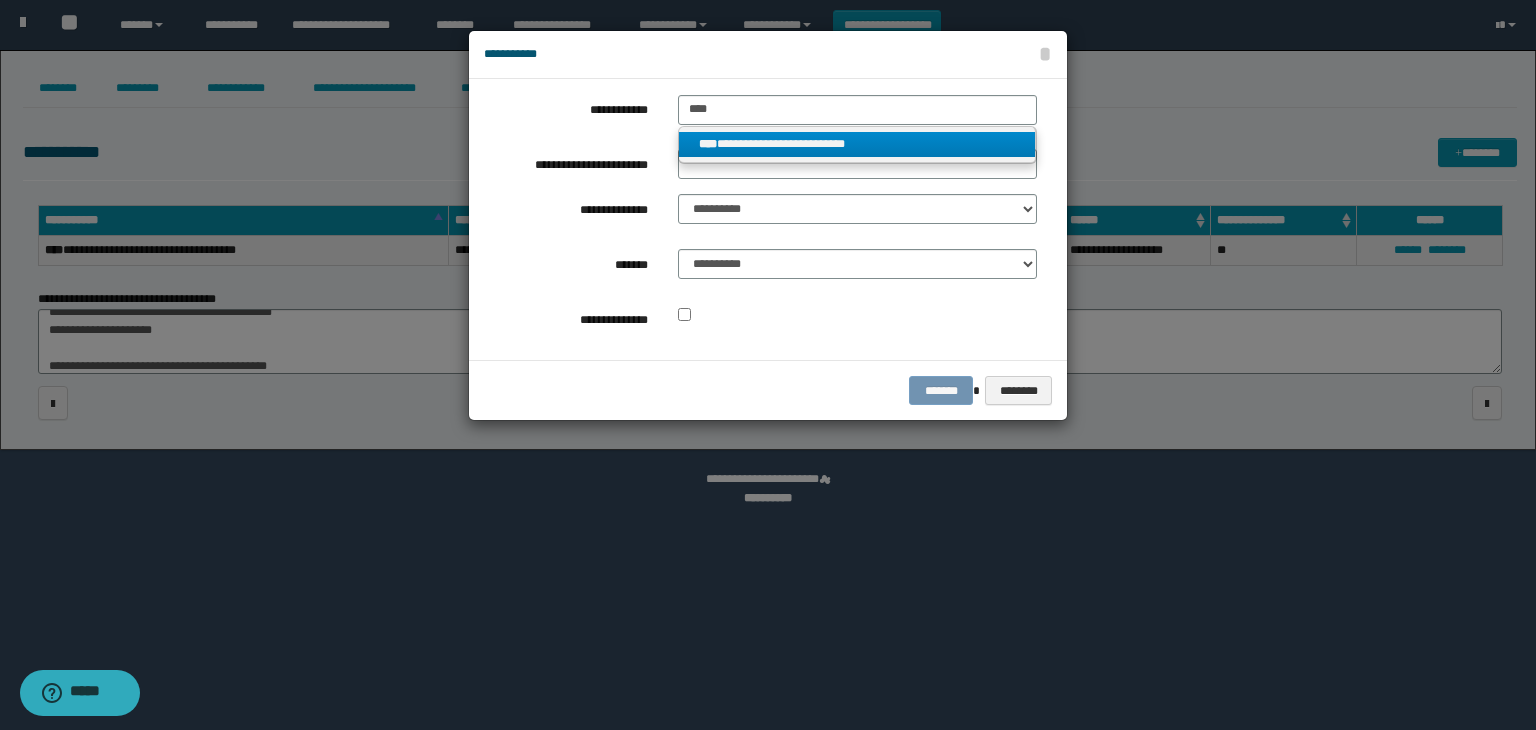 click on "**********" at bounding box center (857, 144) 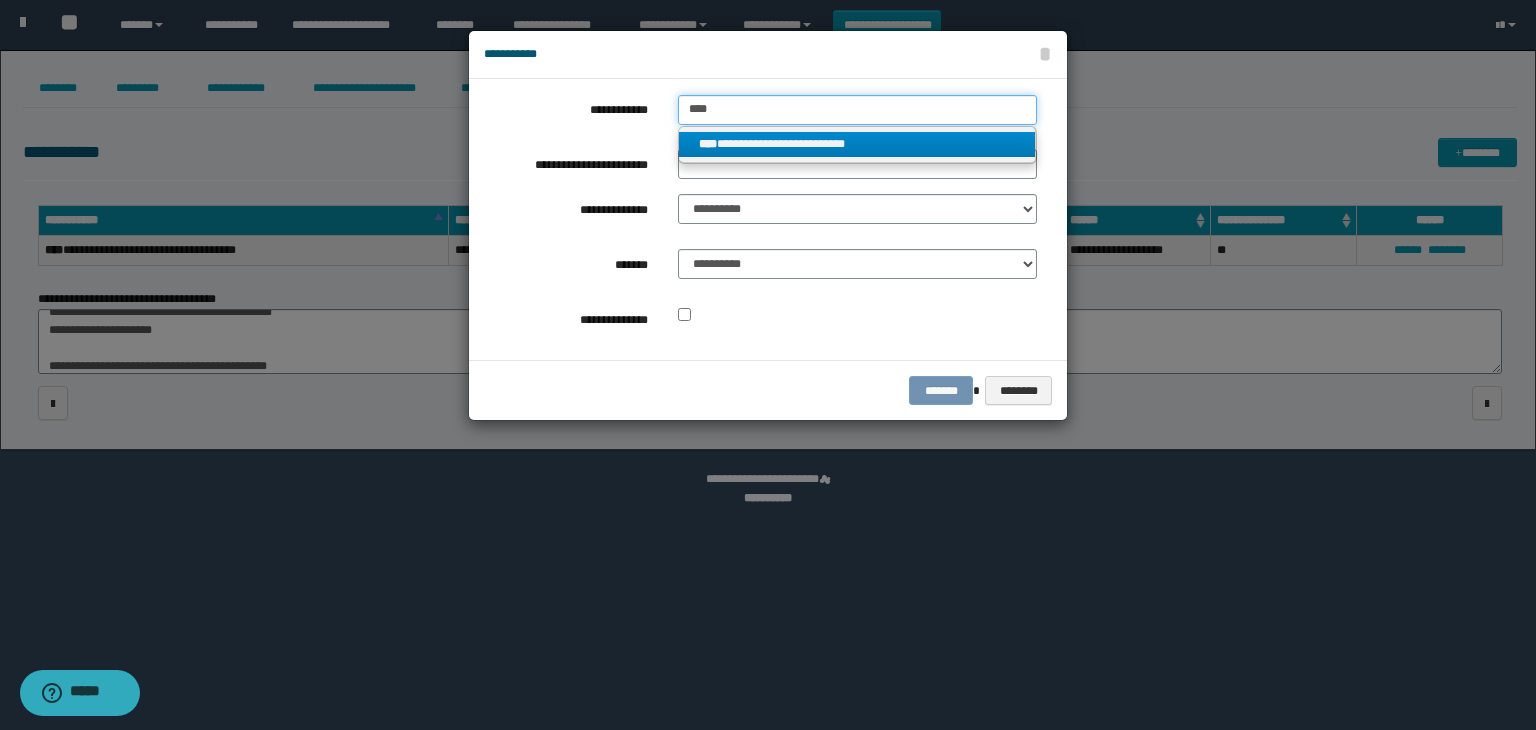 type 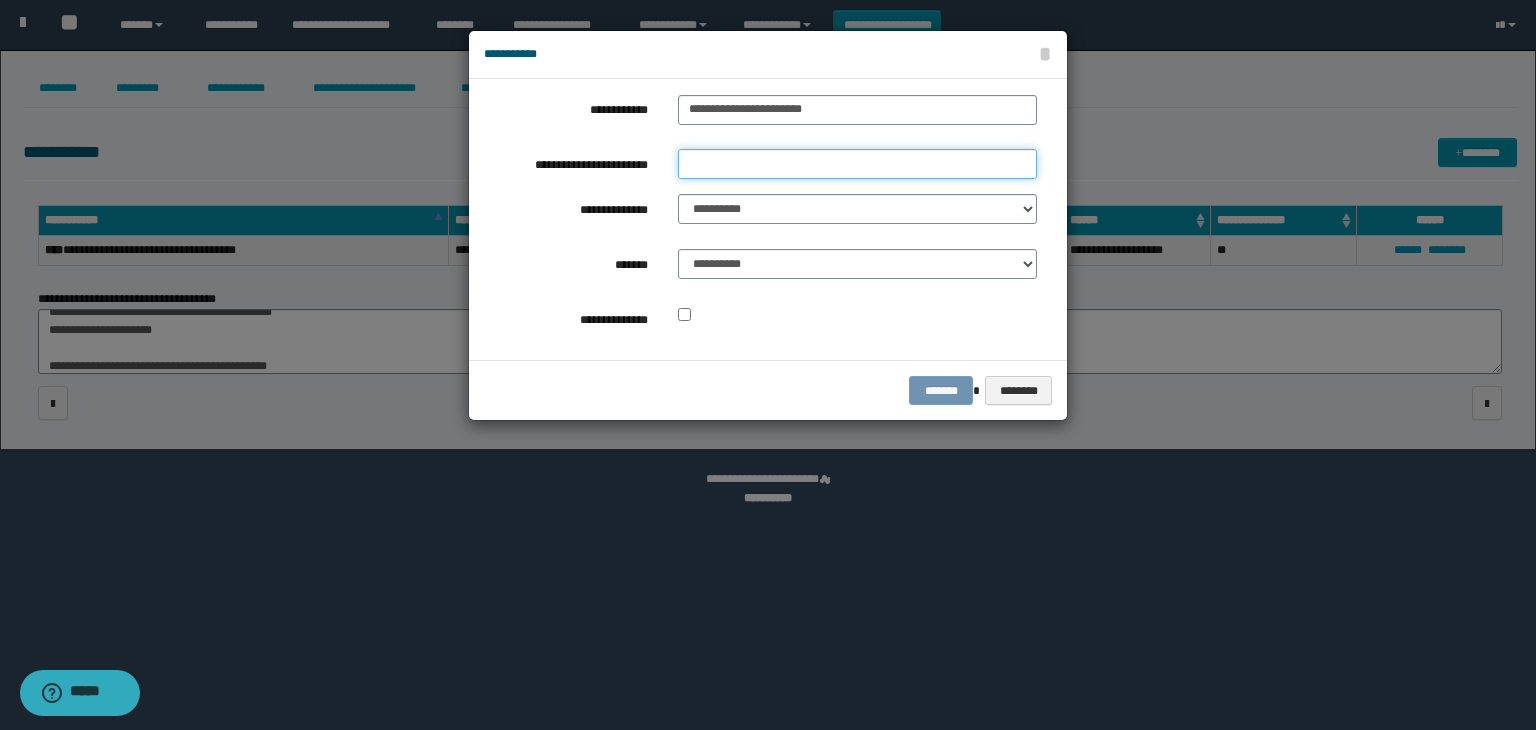 click on "**********" at bounding box center [857, 164] 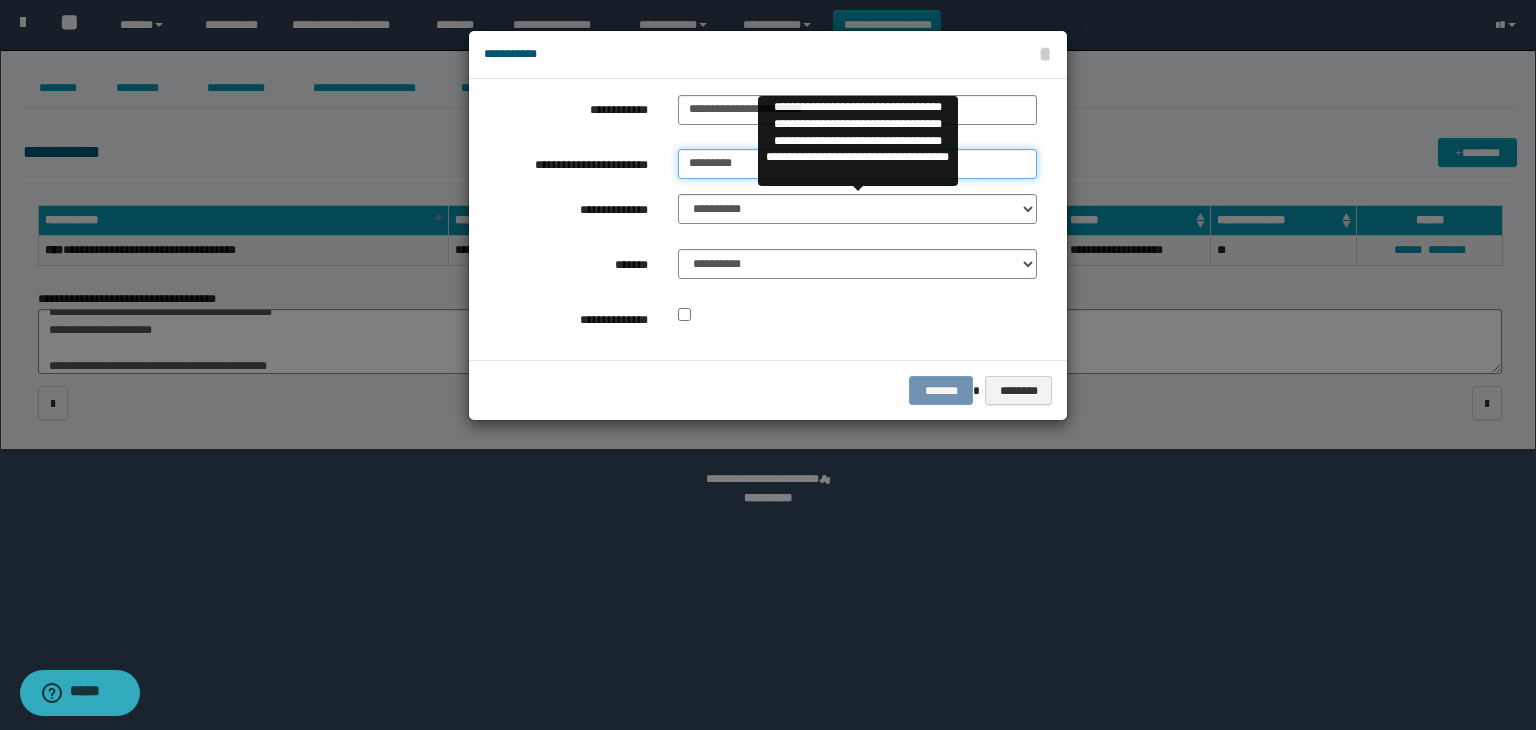 type on "*********" 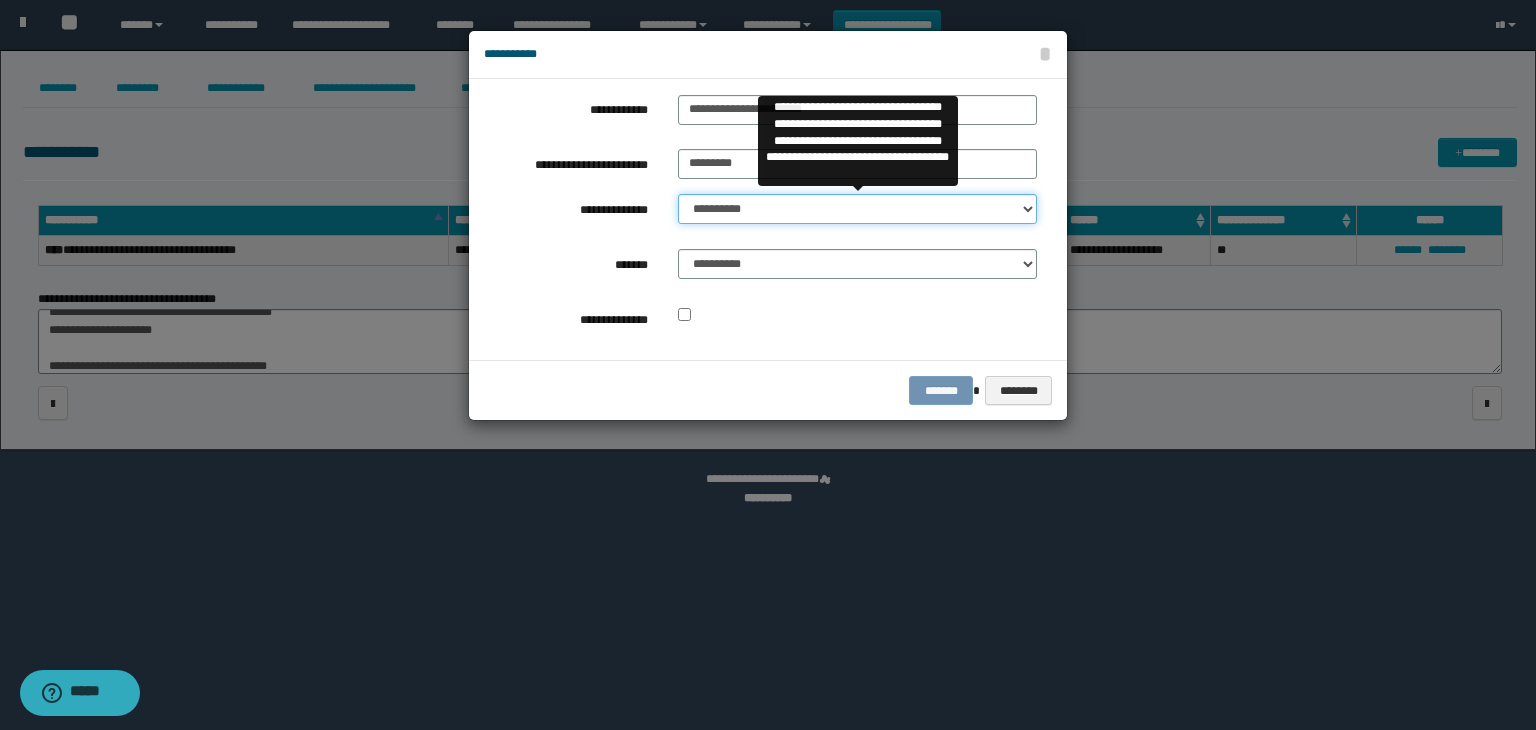 click on "**********" at bounding box center (857, 209) 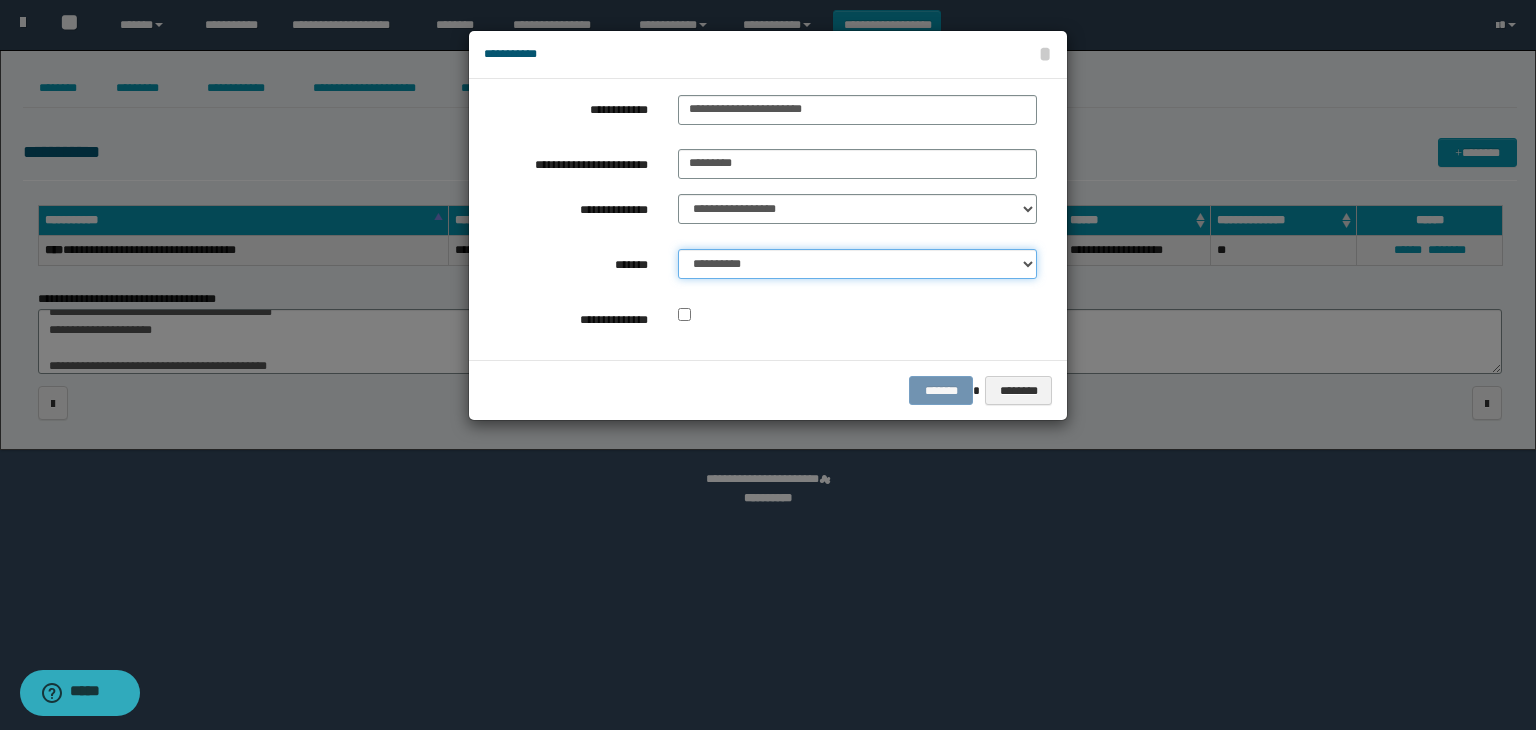click on "**********" at bounding box center (857, 264) 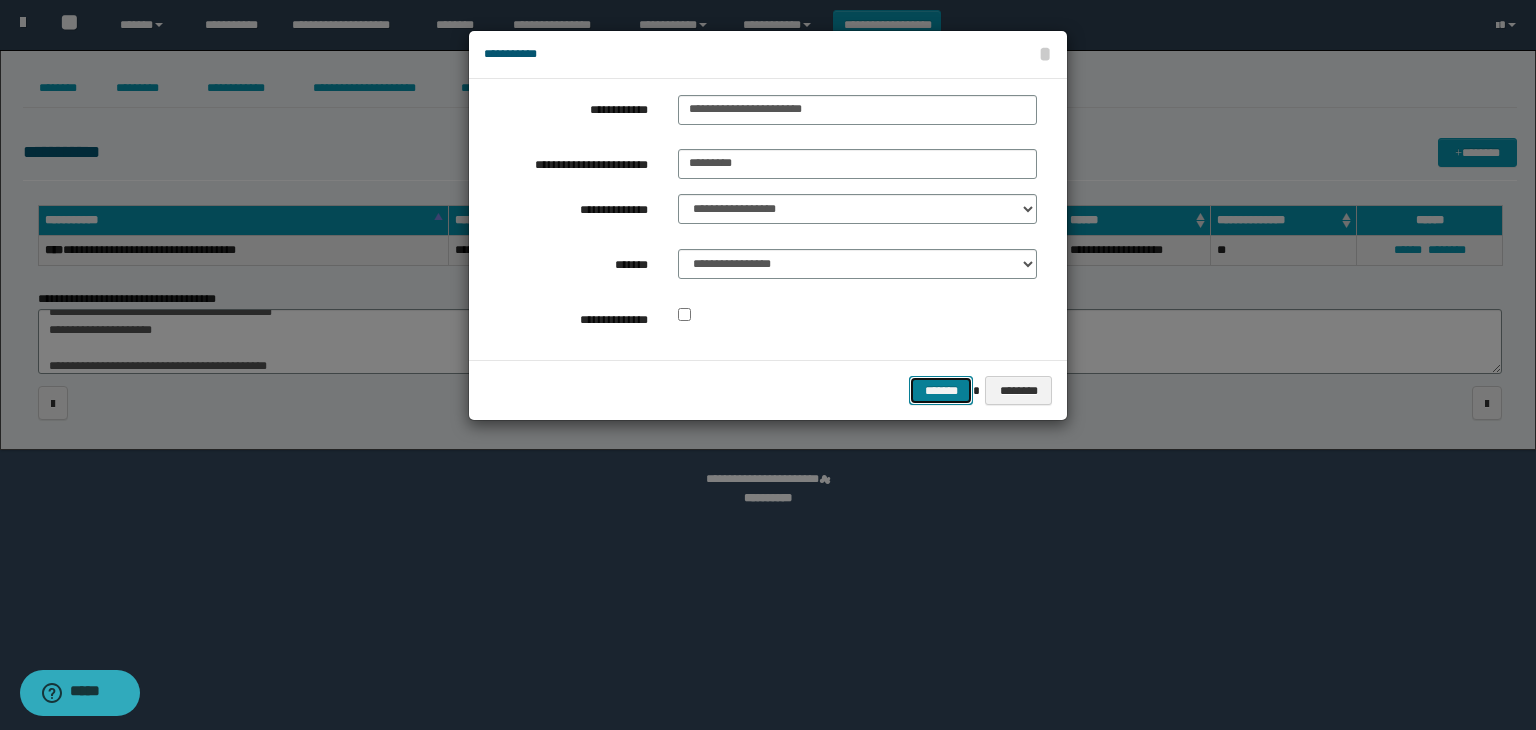 click on "*******" at bounding box center [941, 391] 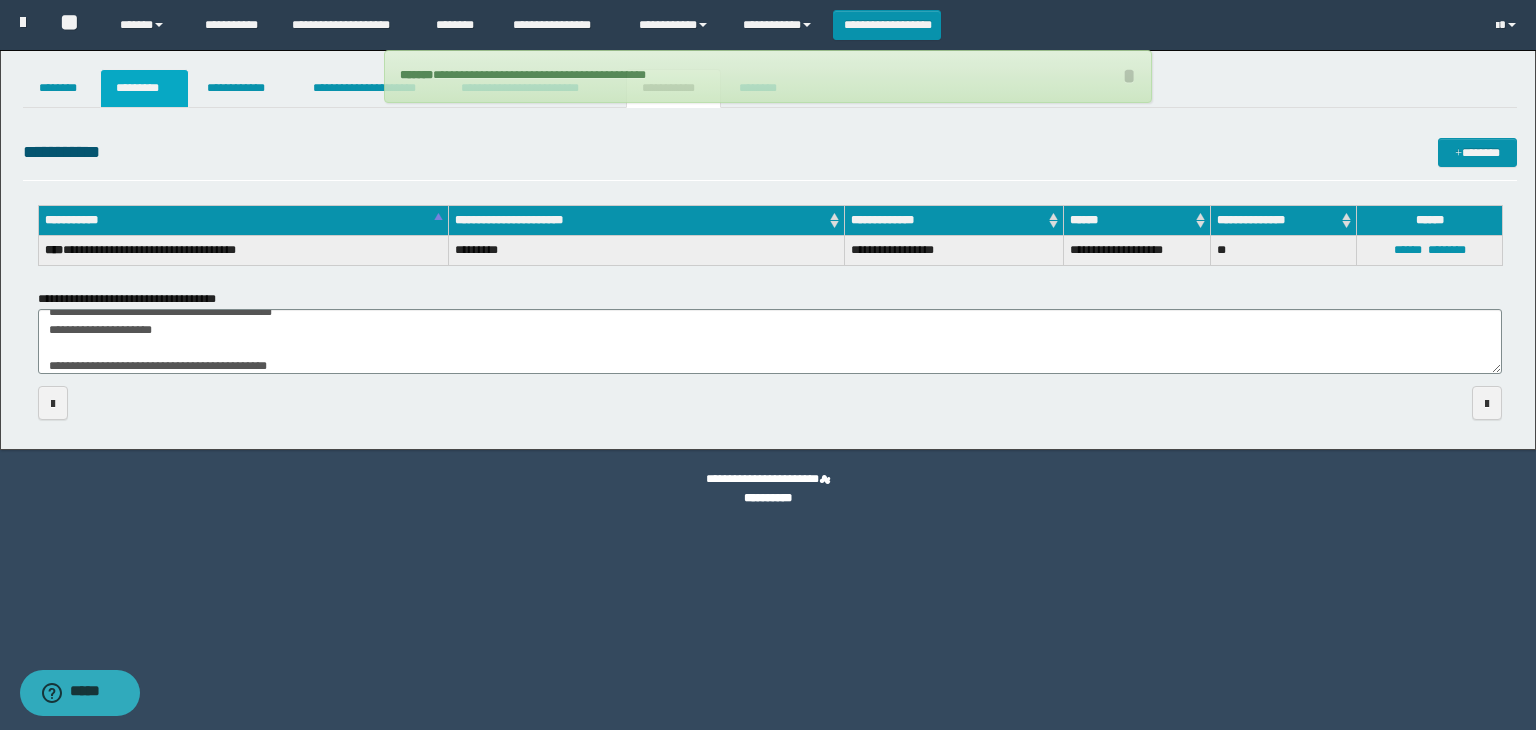 click on "*********" at bounding box center (144, 88) 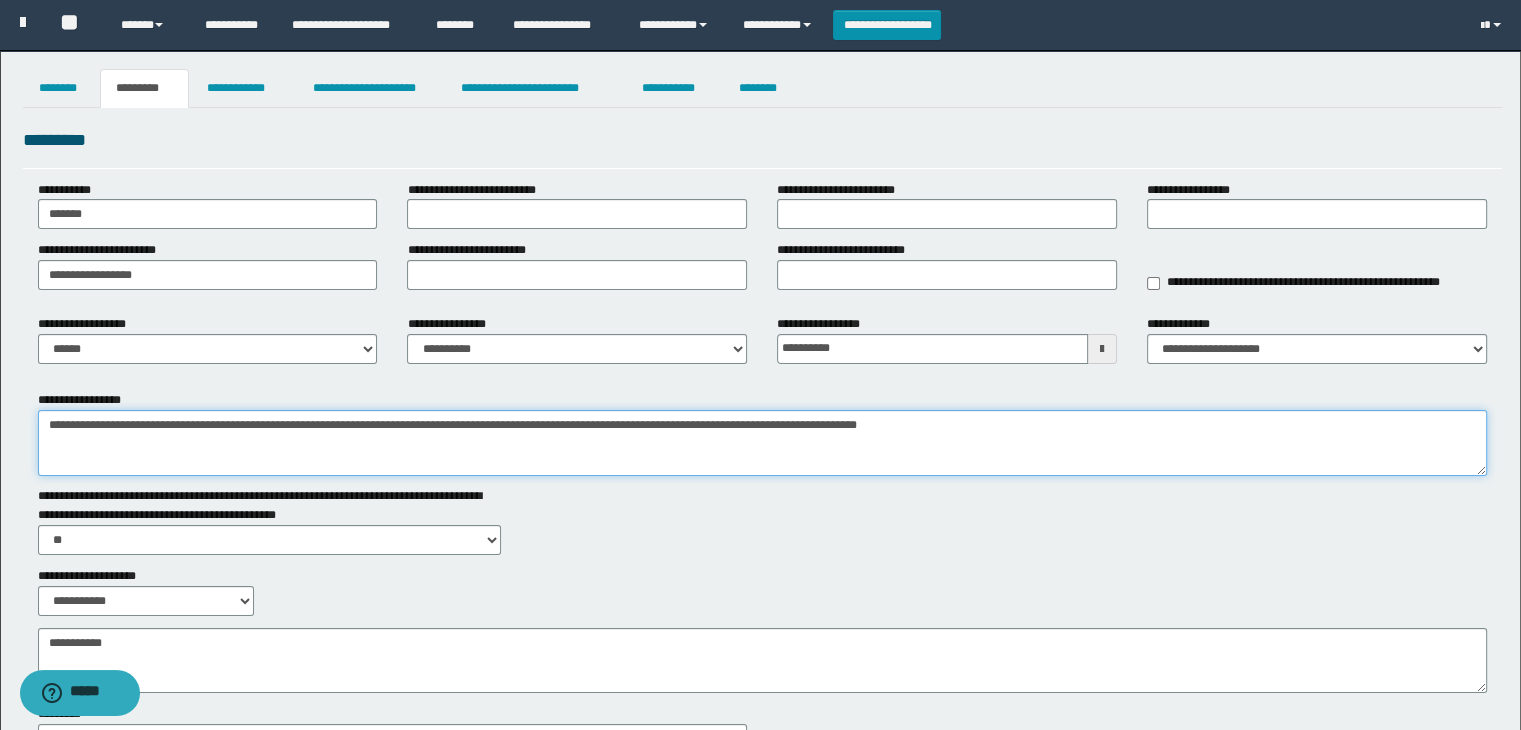click on "**********" at bounding box center [763, 443] 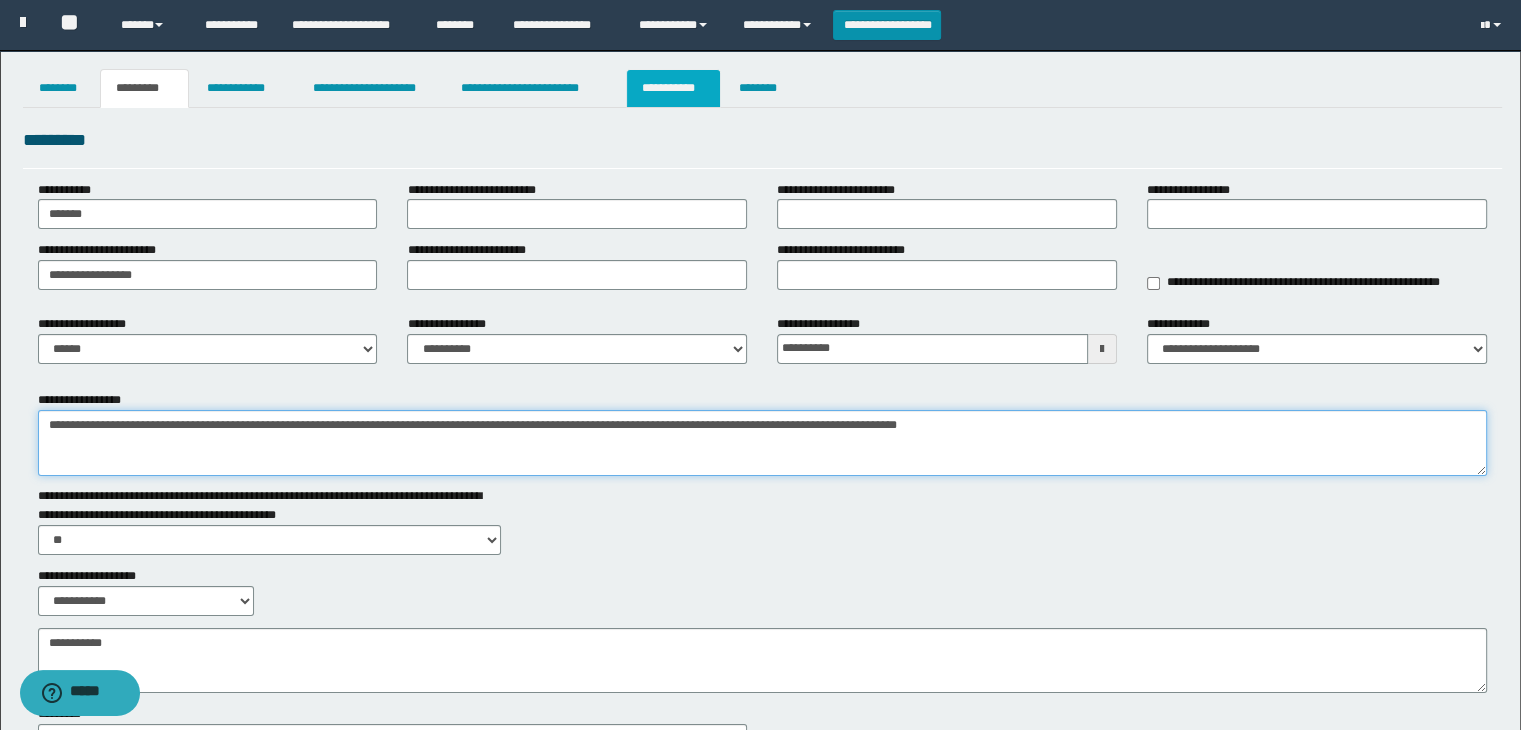type on "**********" 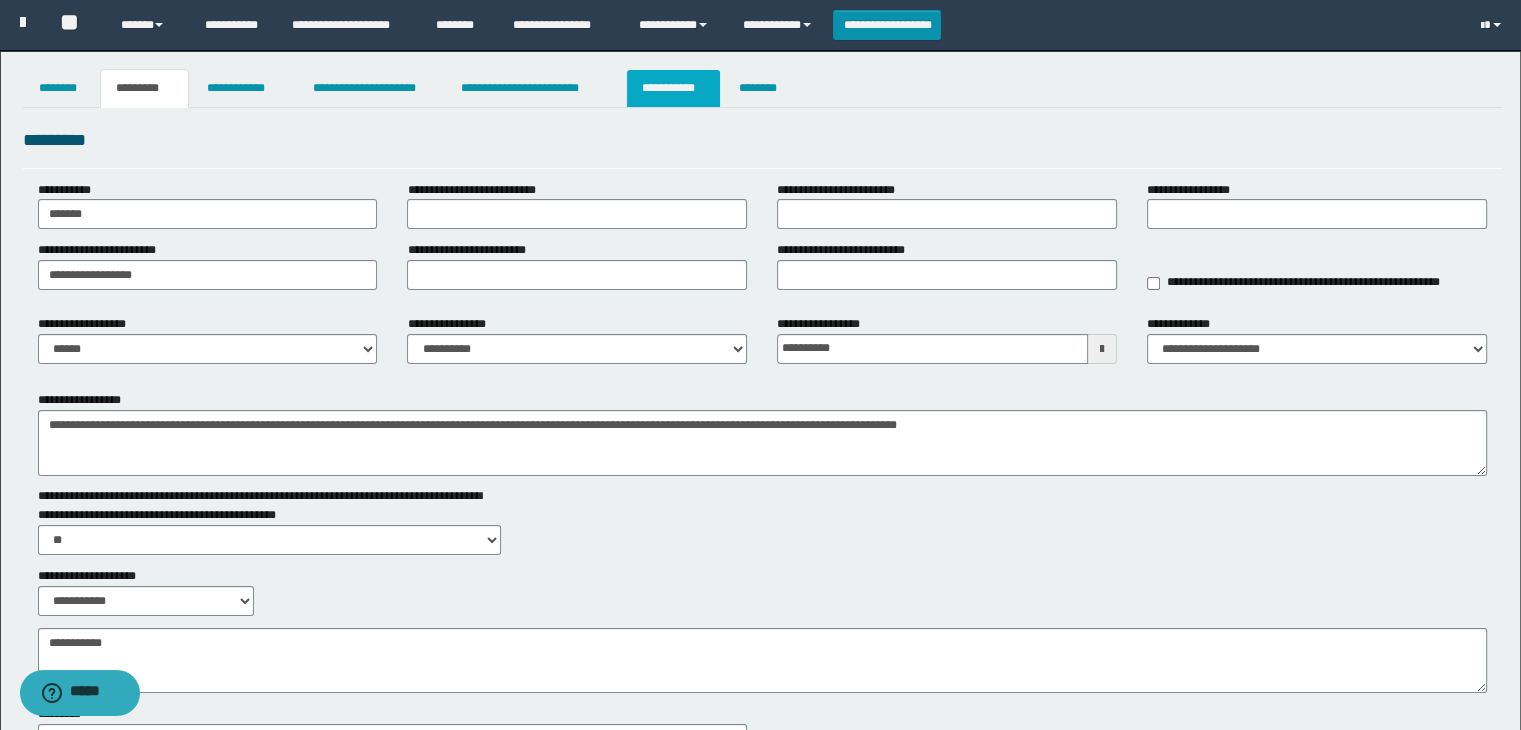 click on "**********" at bounding box center [673, 88] 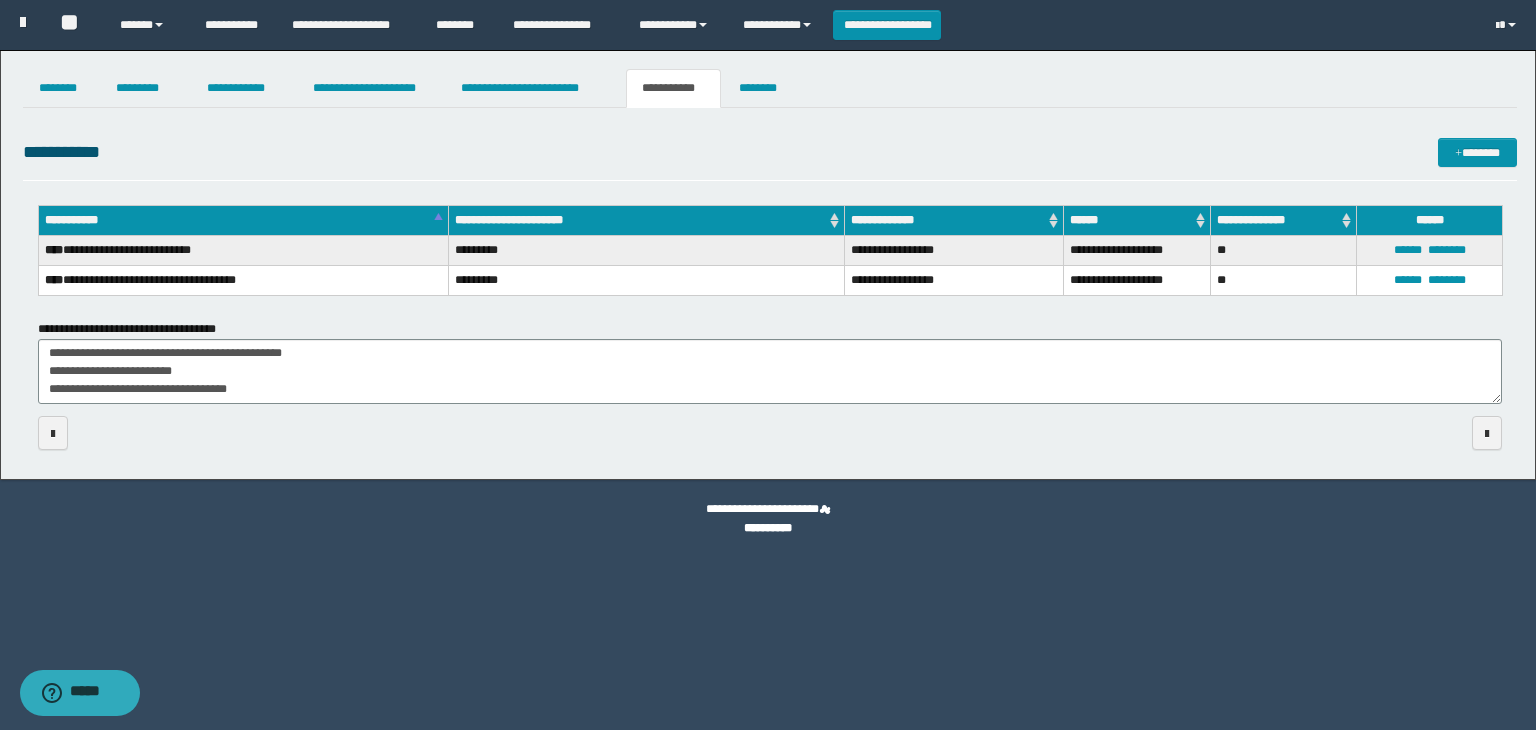 scroll, scrollTop: 0, scrollLeft: 0, axis: both 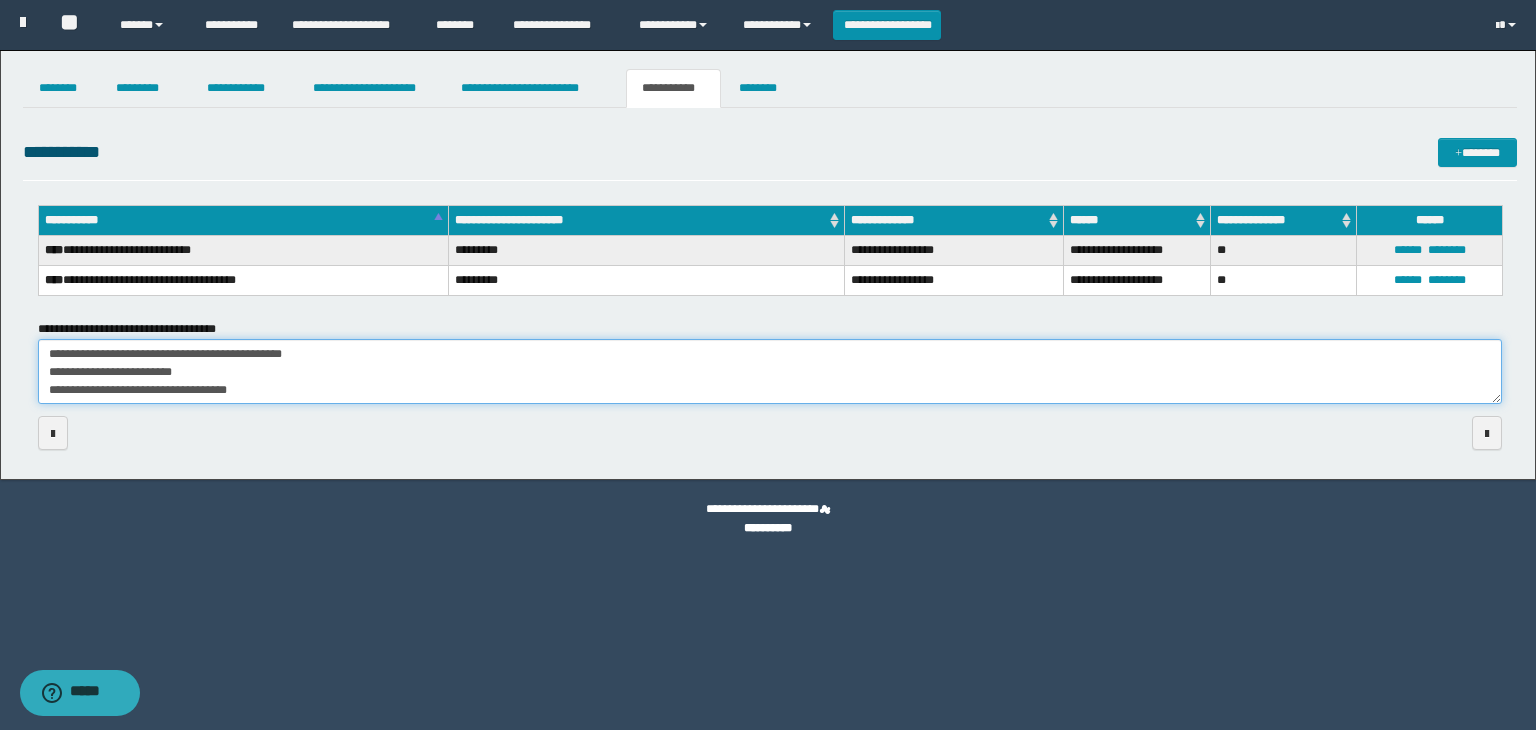 click on "**********" at bounding box center (770, 372) 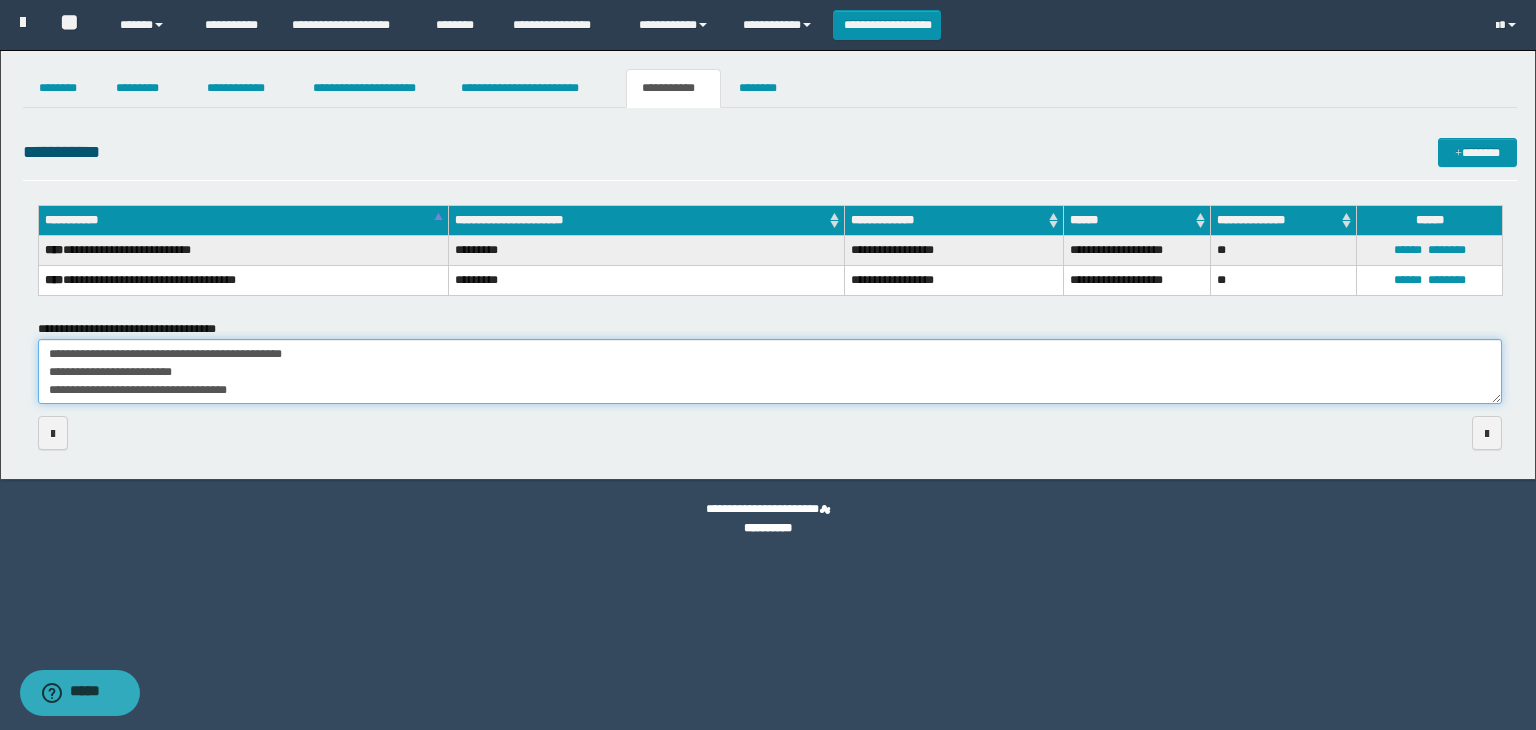 paste on "**********" 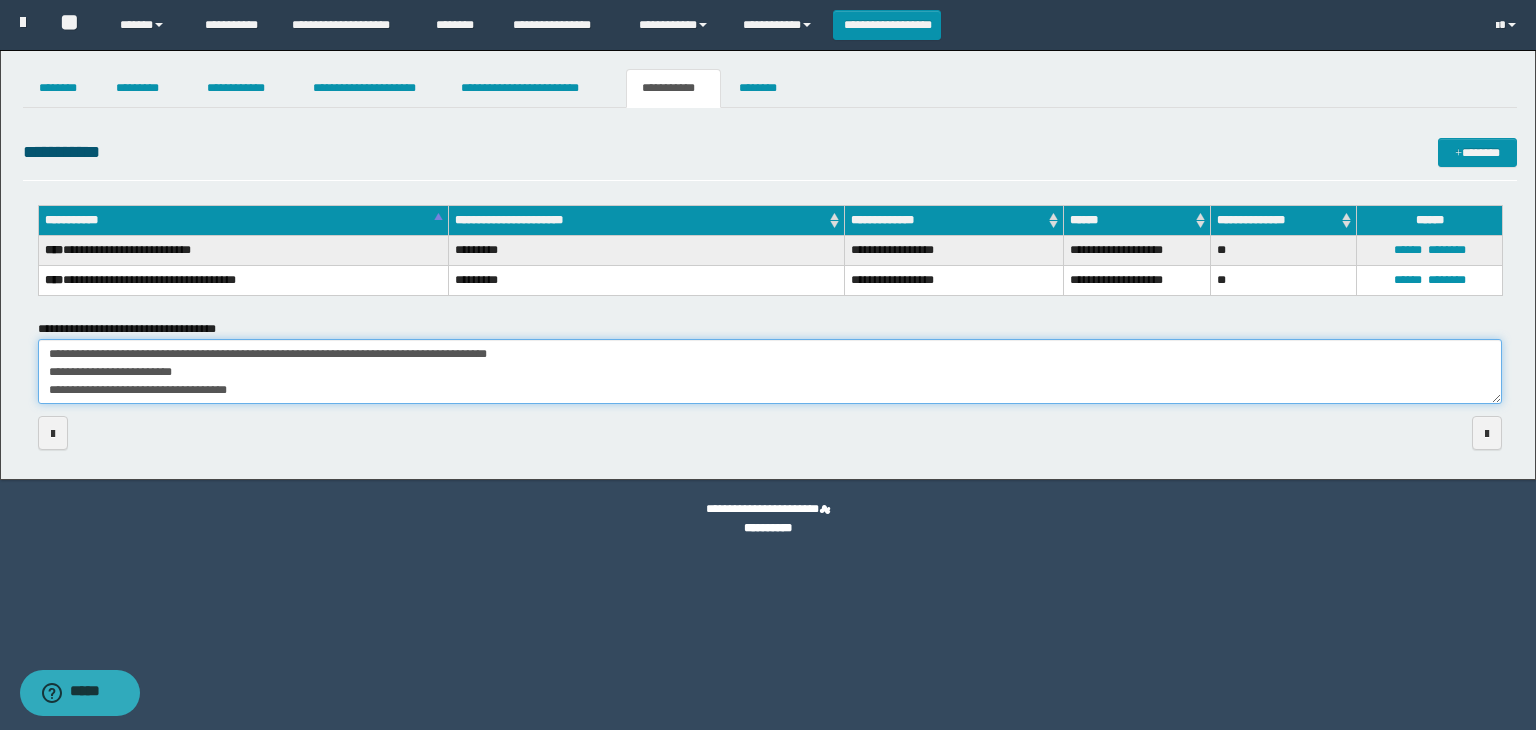 click on "**********" at bounding box center (770, 372) 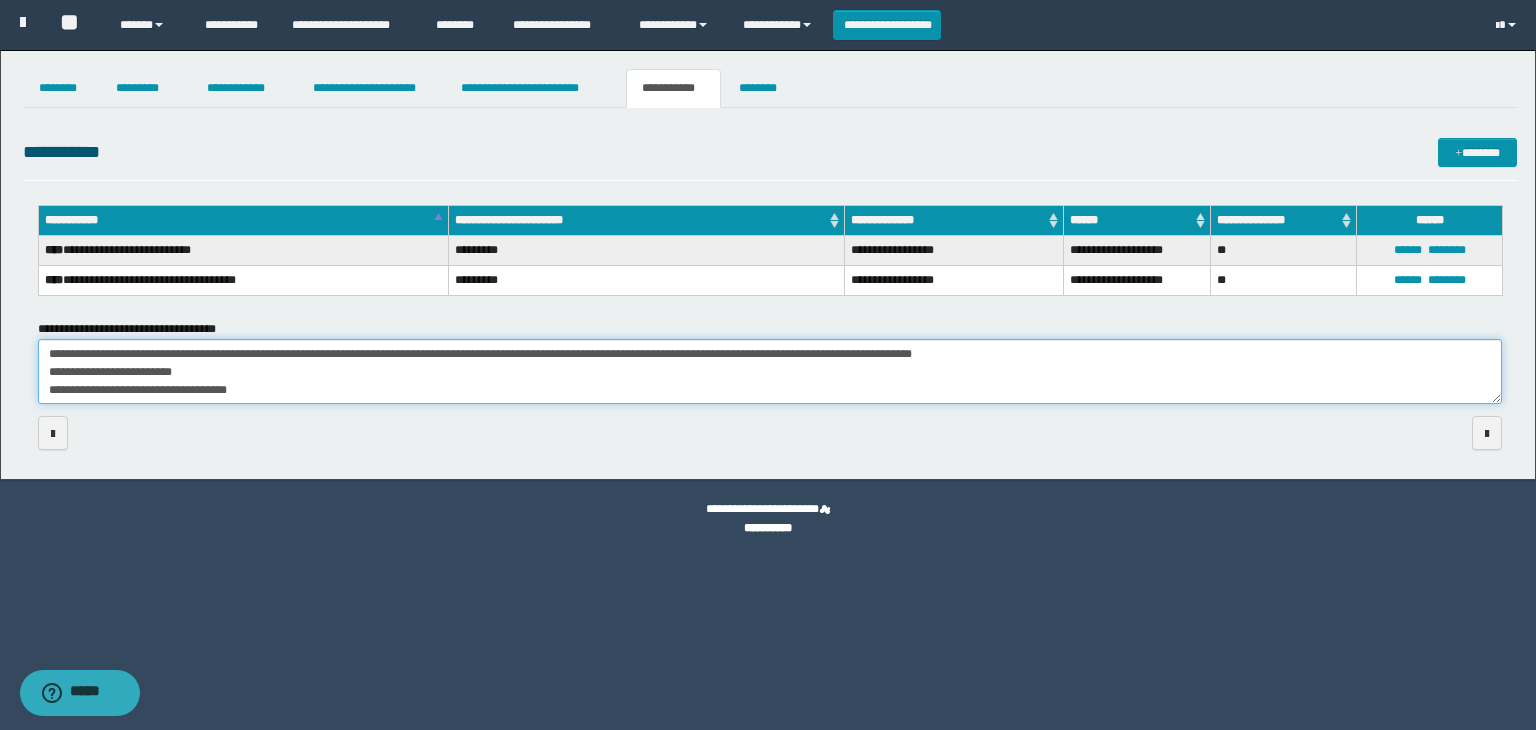 drag, startPoint x: 276, startPoint y: 354, endPoint x: 312, endPoint y: 354, distance: 36 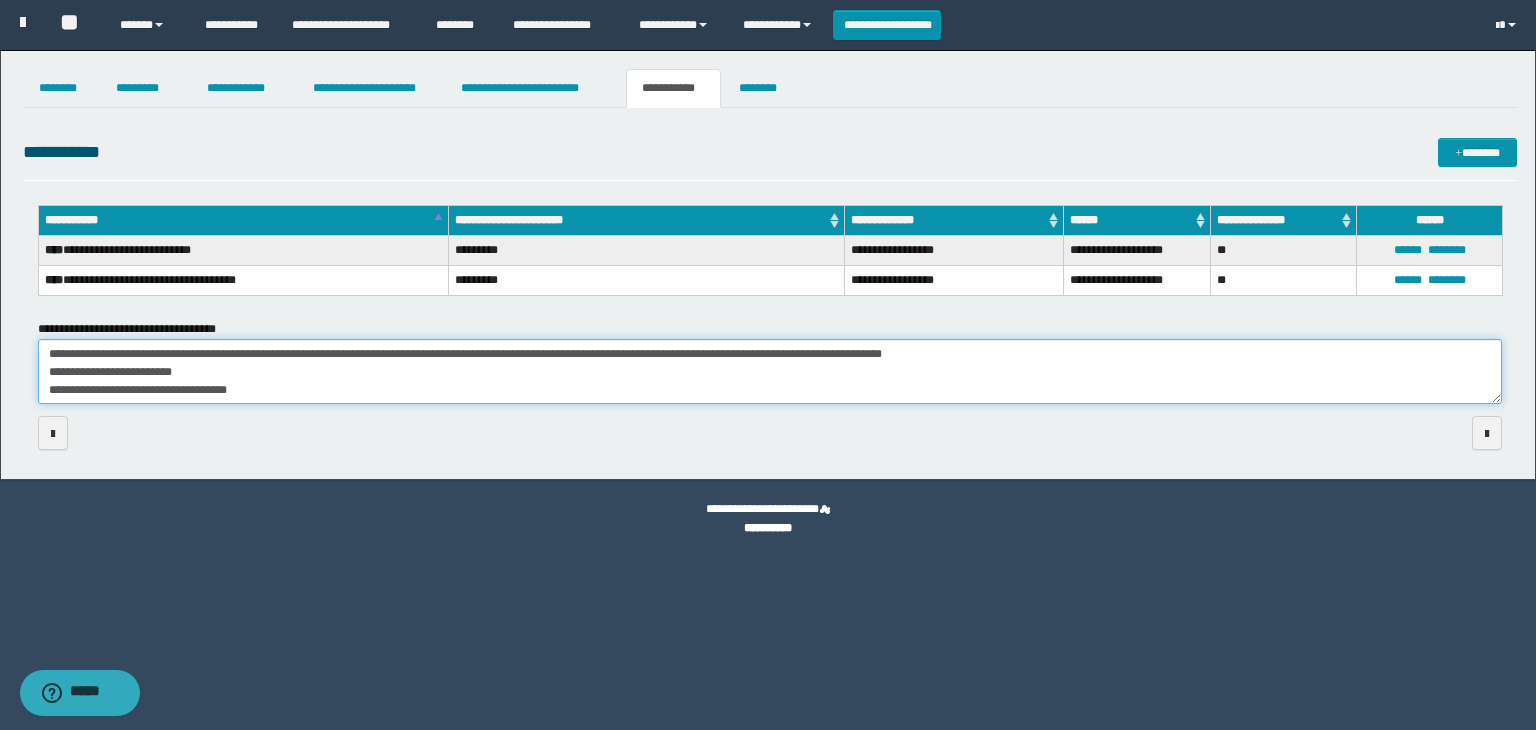 click on "**********" at bounding box center [770, 372] 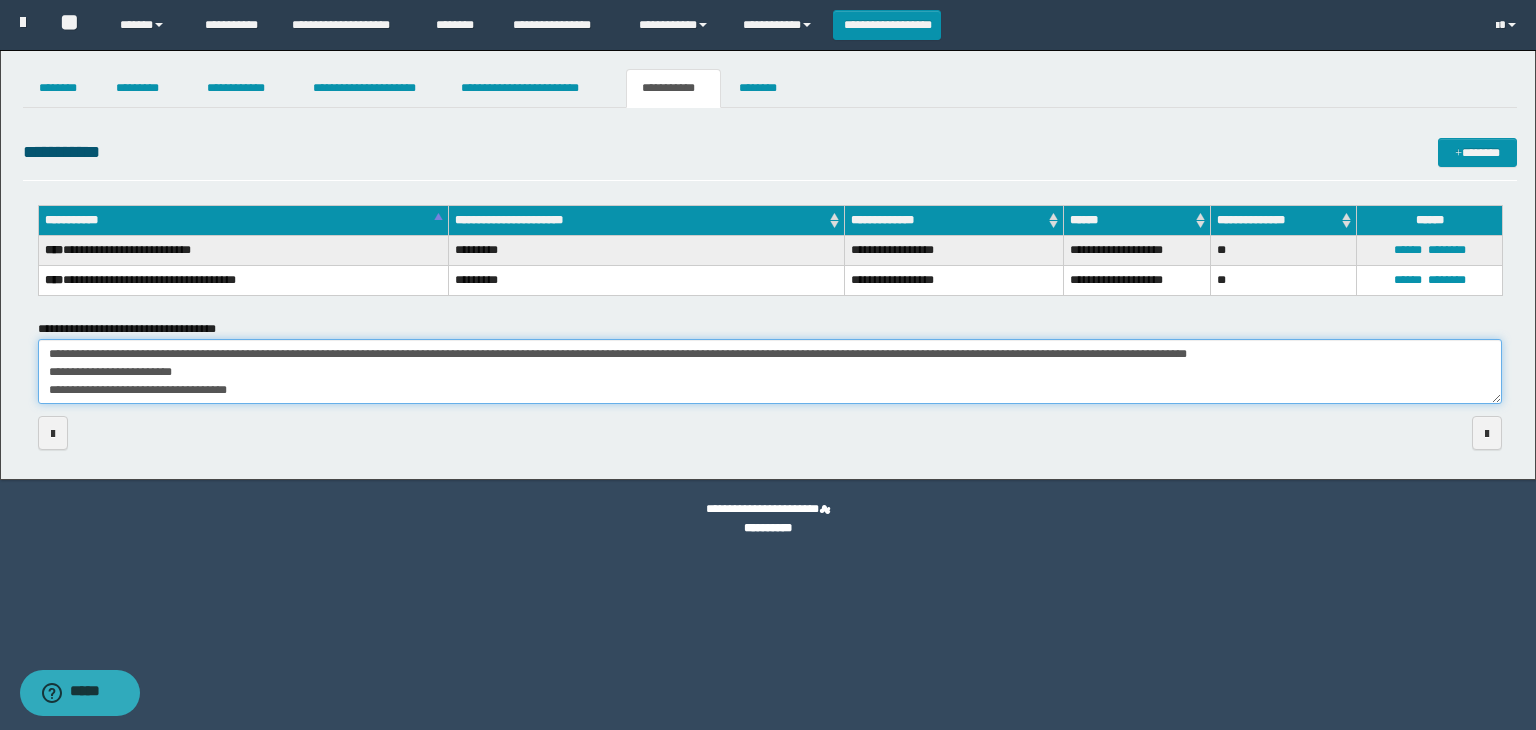 click on "**********" at bounding box center (770, 372) 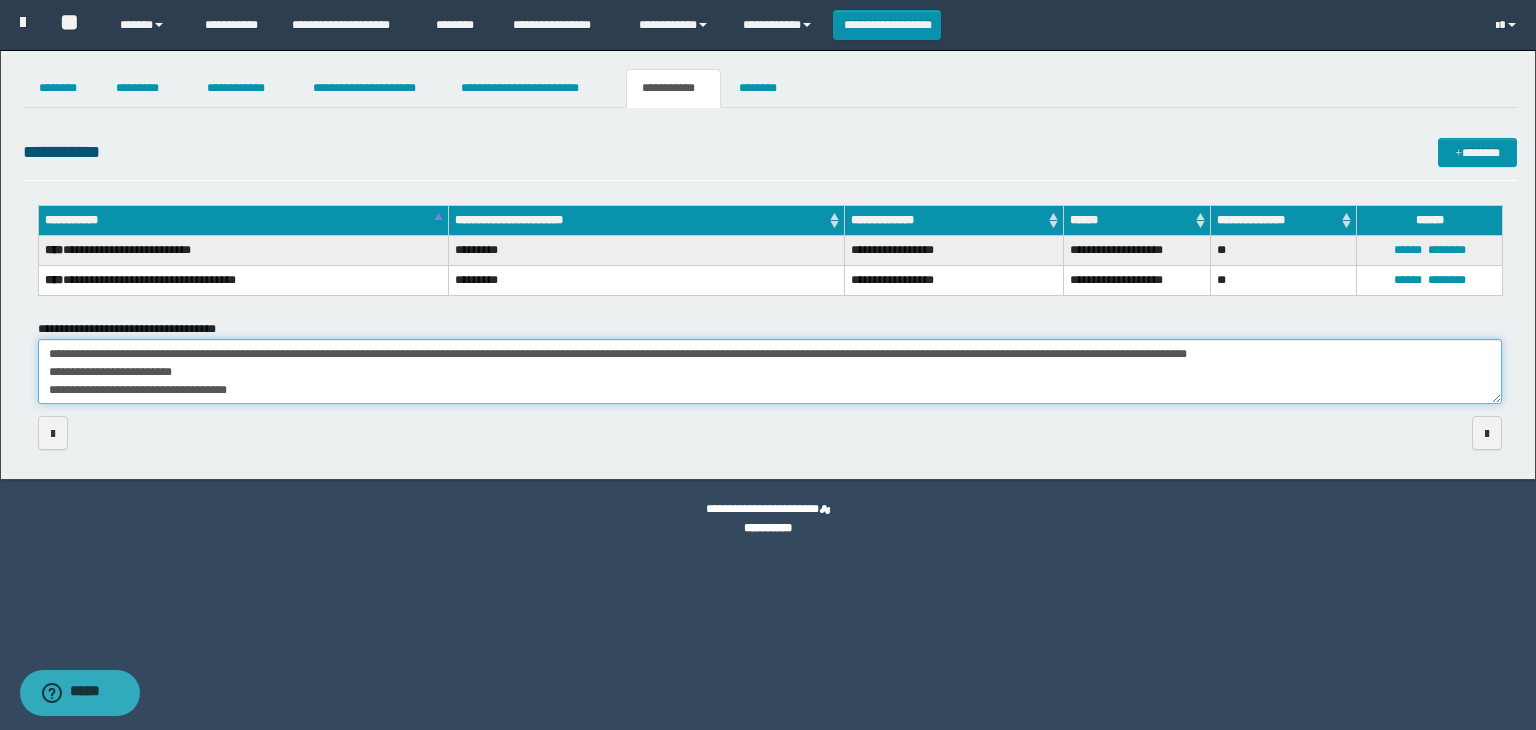 click on "**********" at bounding box center [770, 372] 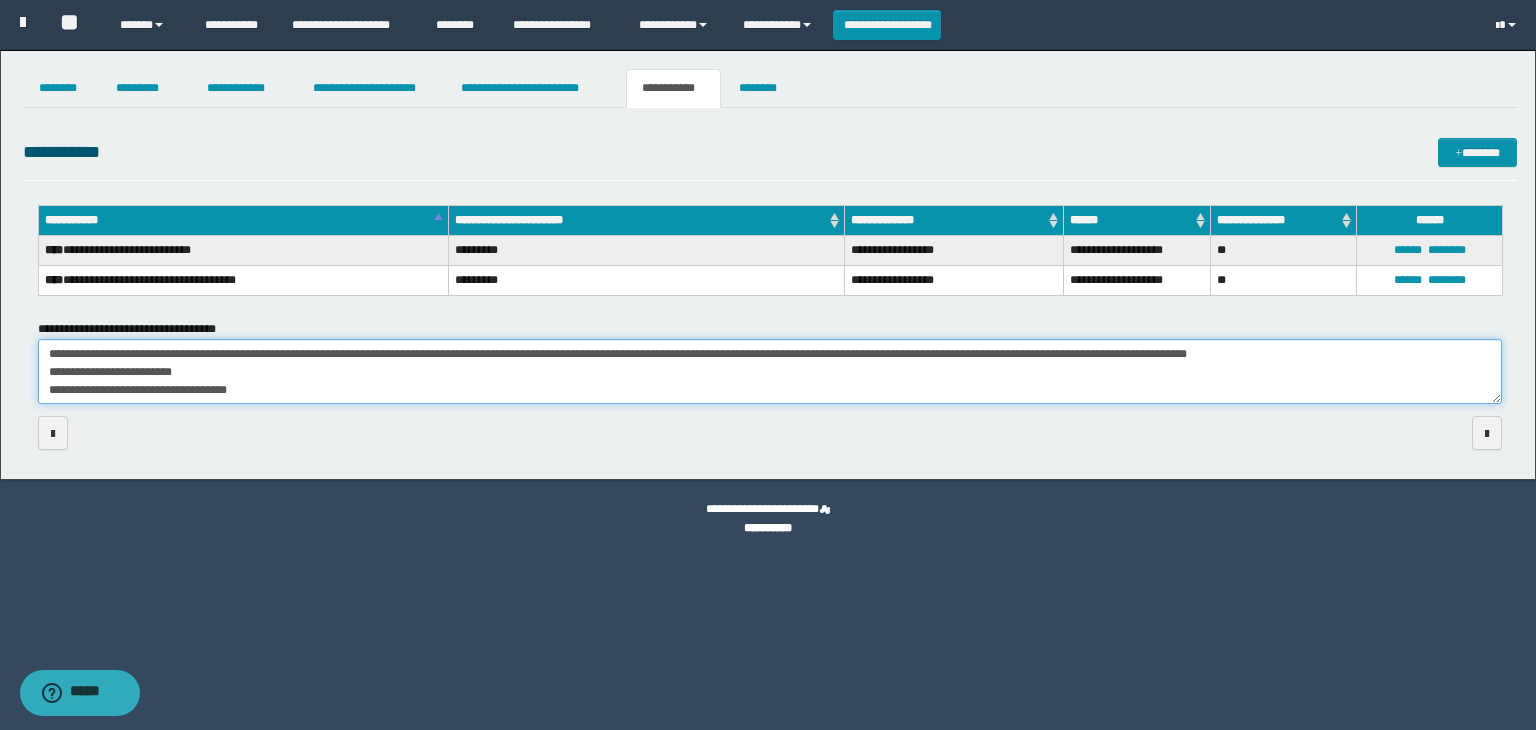 click on "**********" at bounding box center [770, 372] 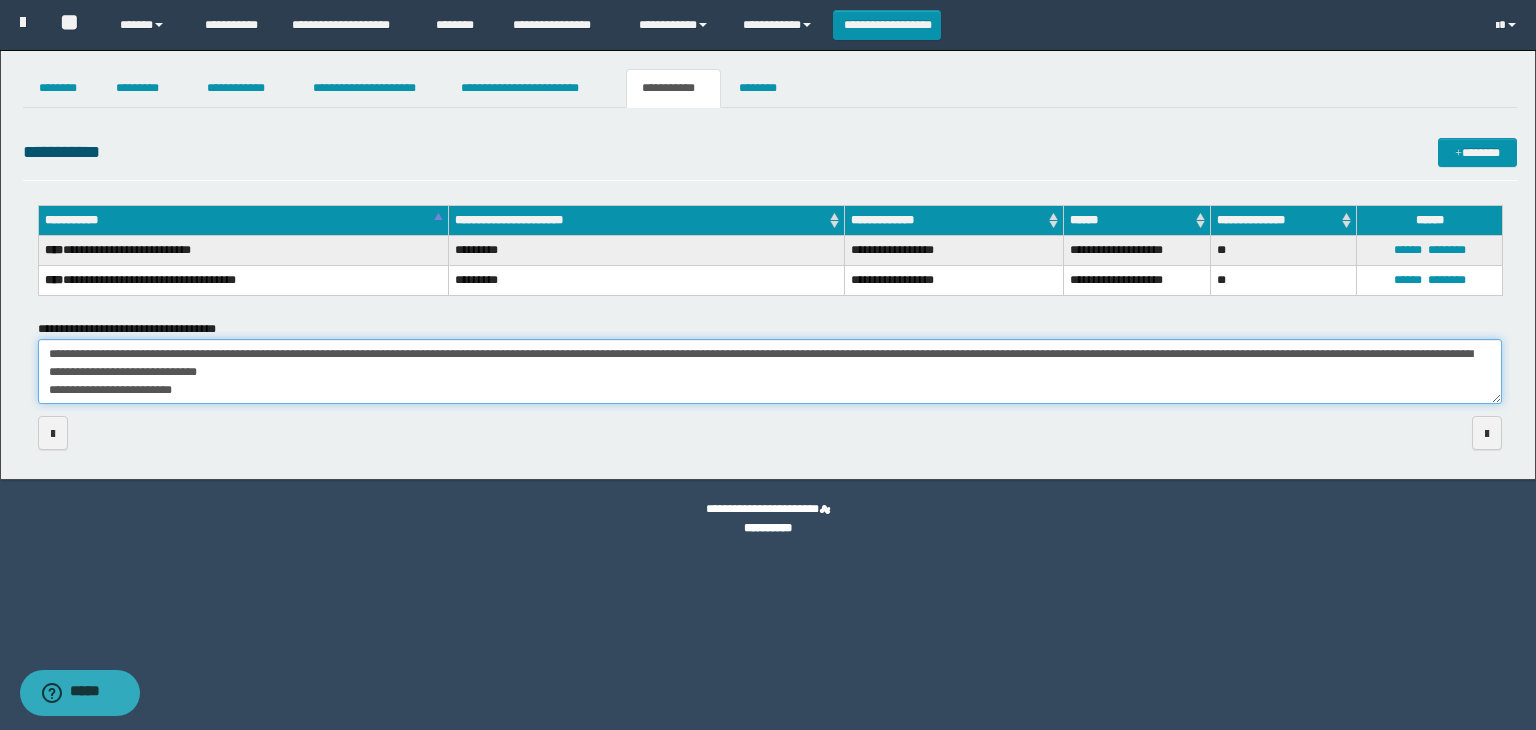 click on "**********" at bounding box center [770, 372] 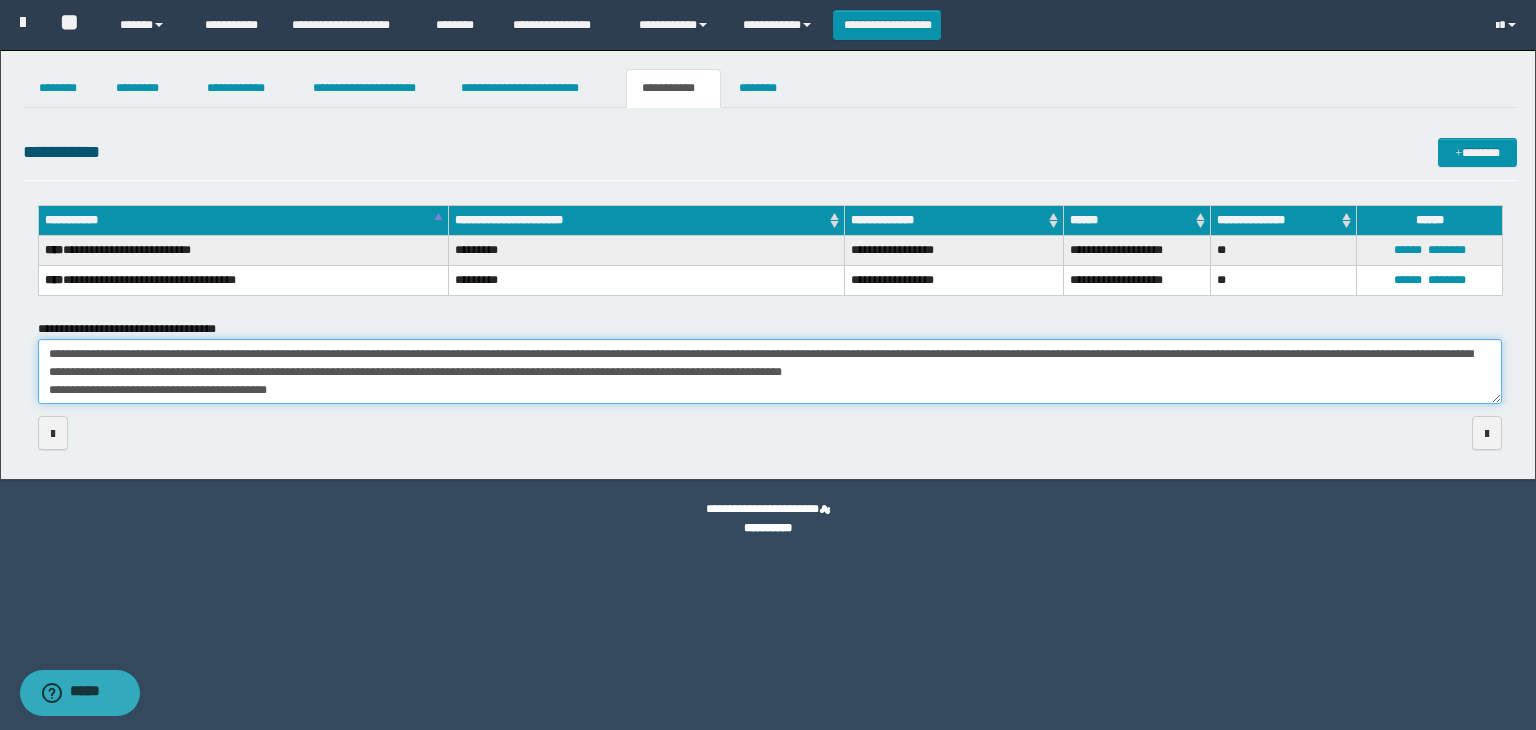 type on "**********" 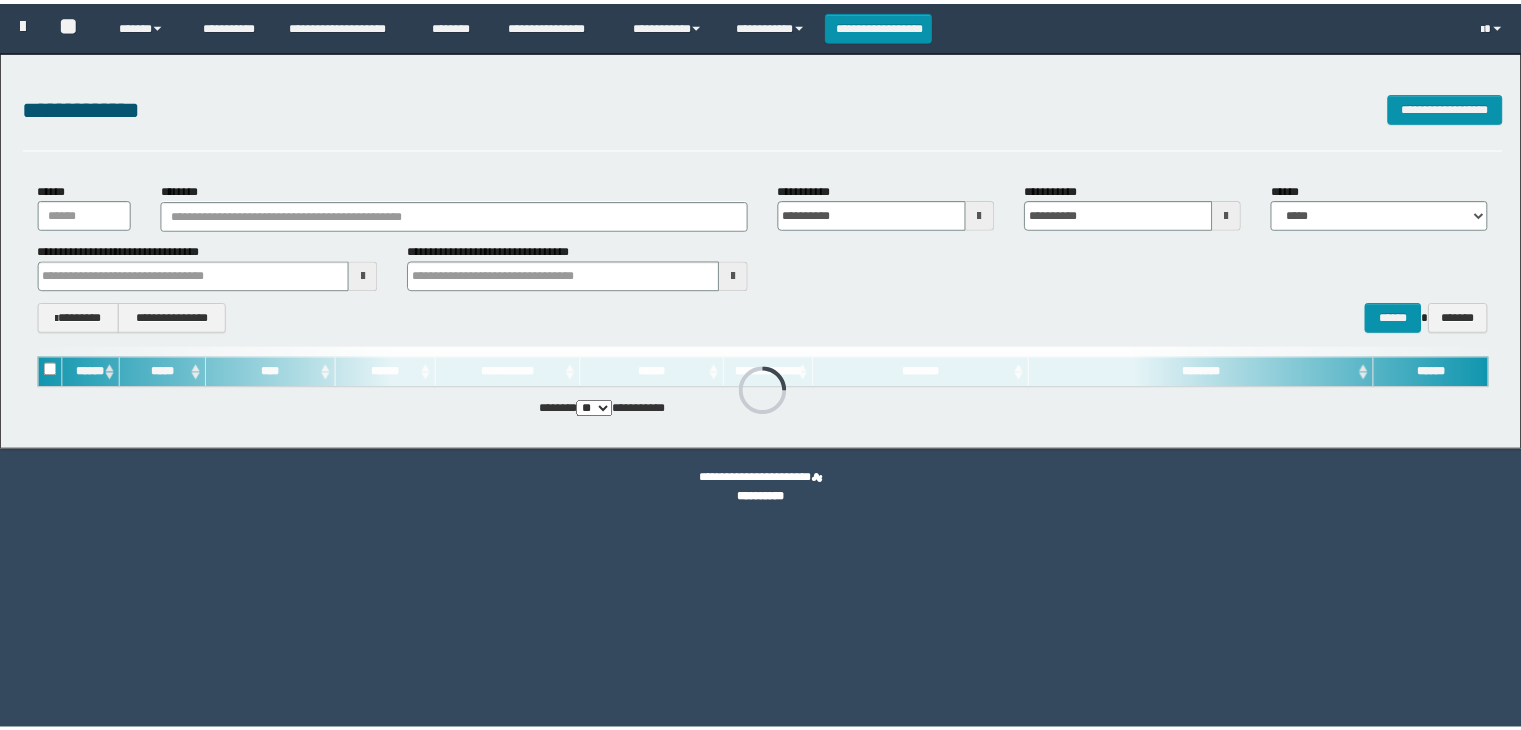 scroll, scrollTop: 0, scrollLeft: 0, axis: both 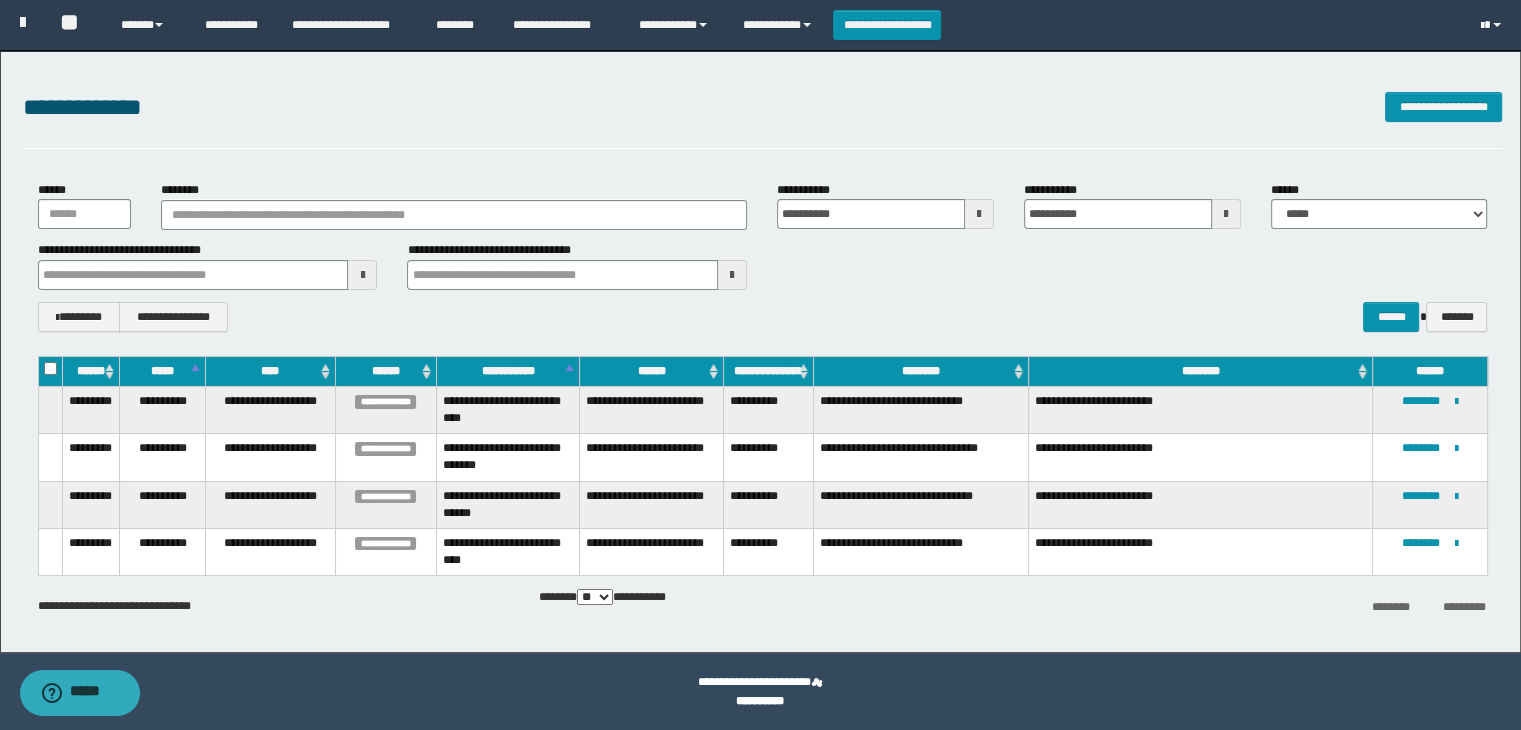 click at bounding box center (1493, 25) 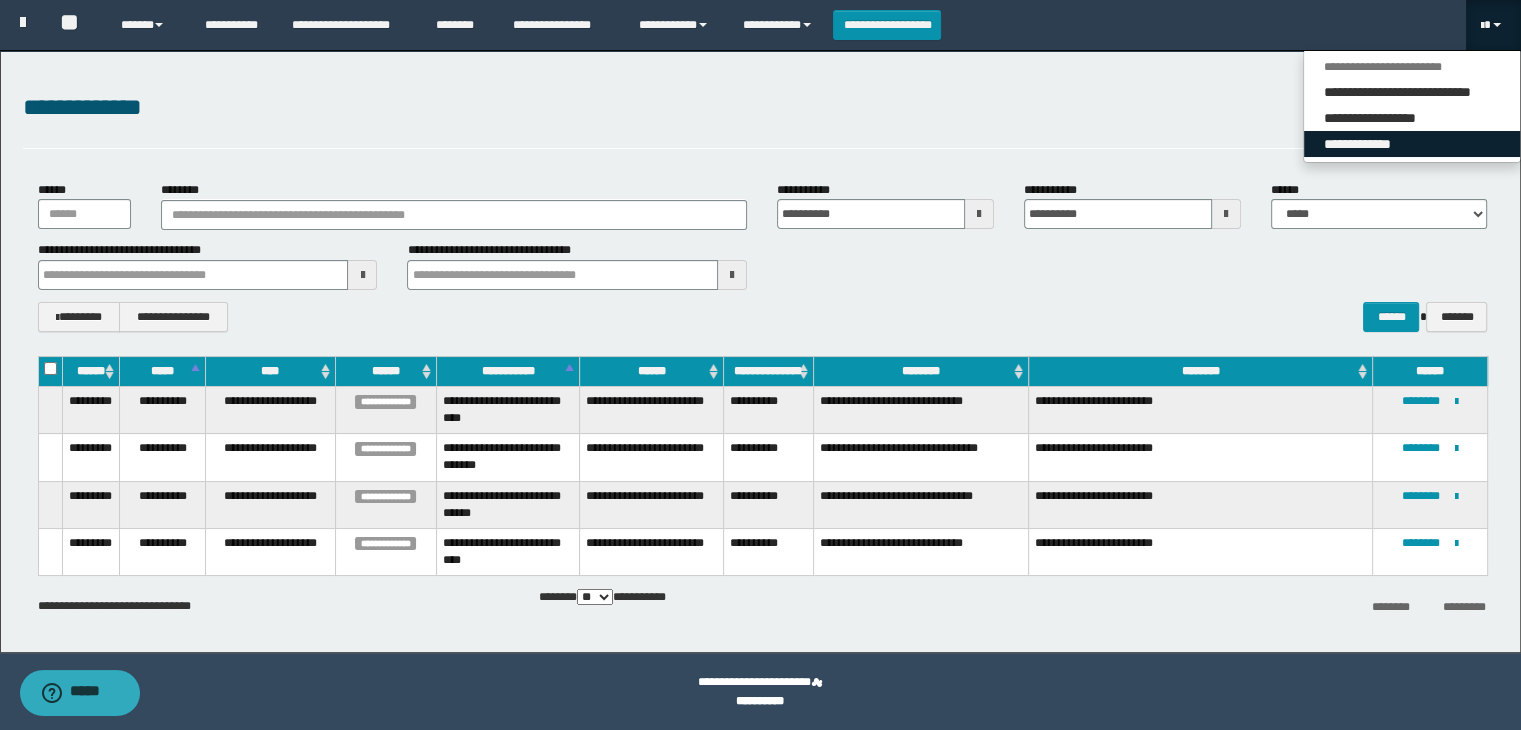 click on "**********" at bounding box center (1412, 144) 